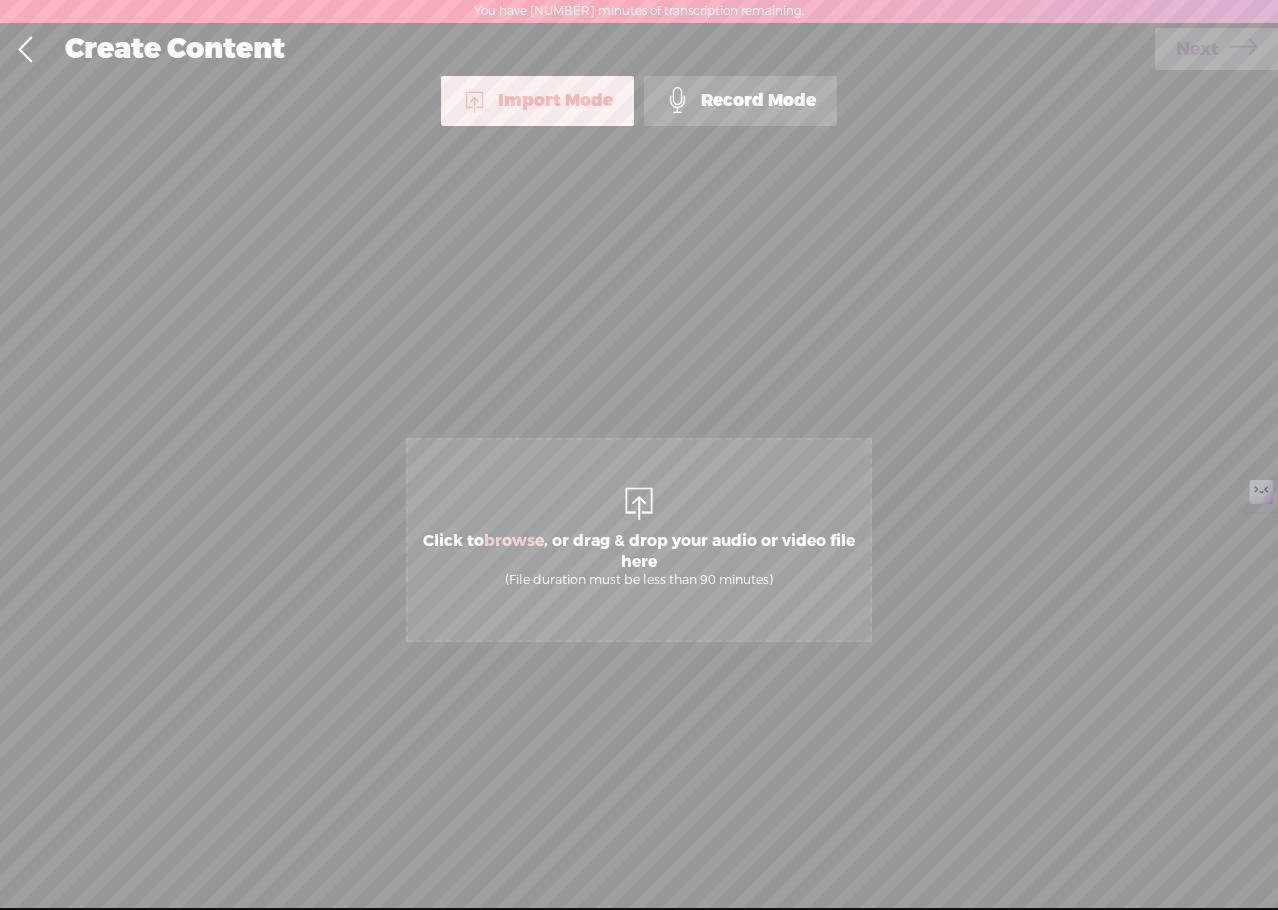 scroll, scrollTop: 0, scrollLeft: 0, axis: both 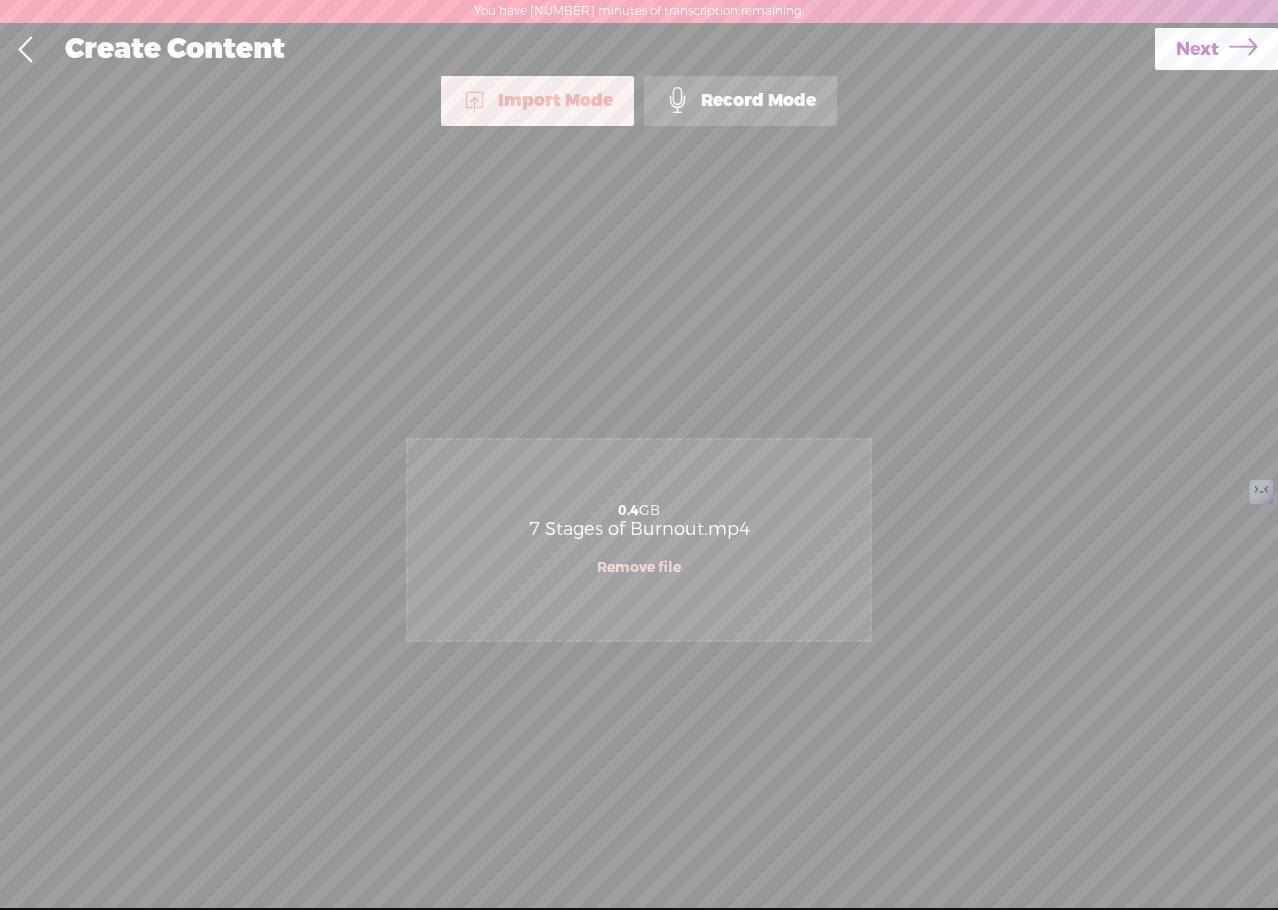 click on "Next" at bounding box center (1197, 49) 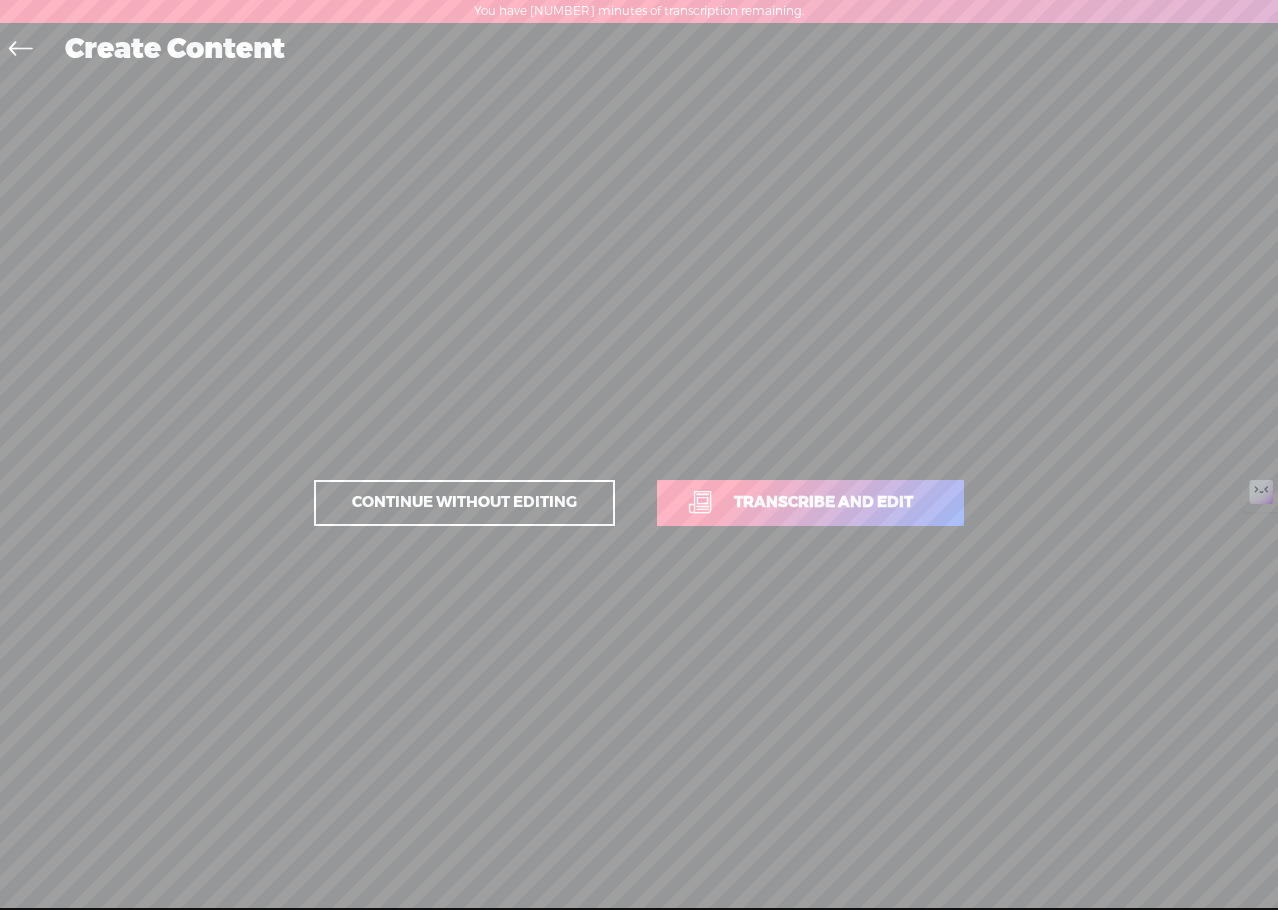 click on "Transcribe and edit" at bounding box center (810, 503) 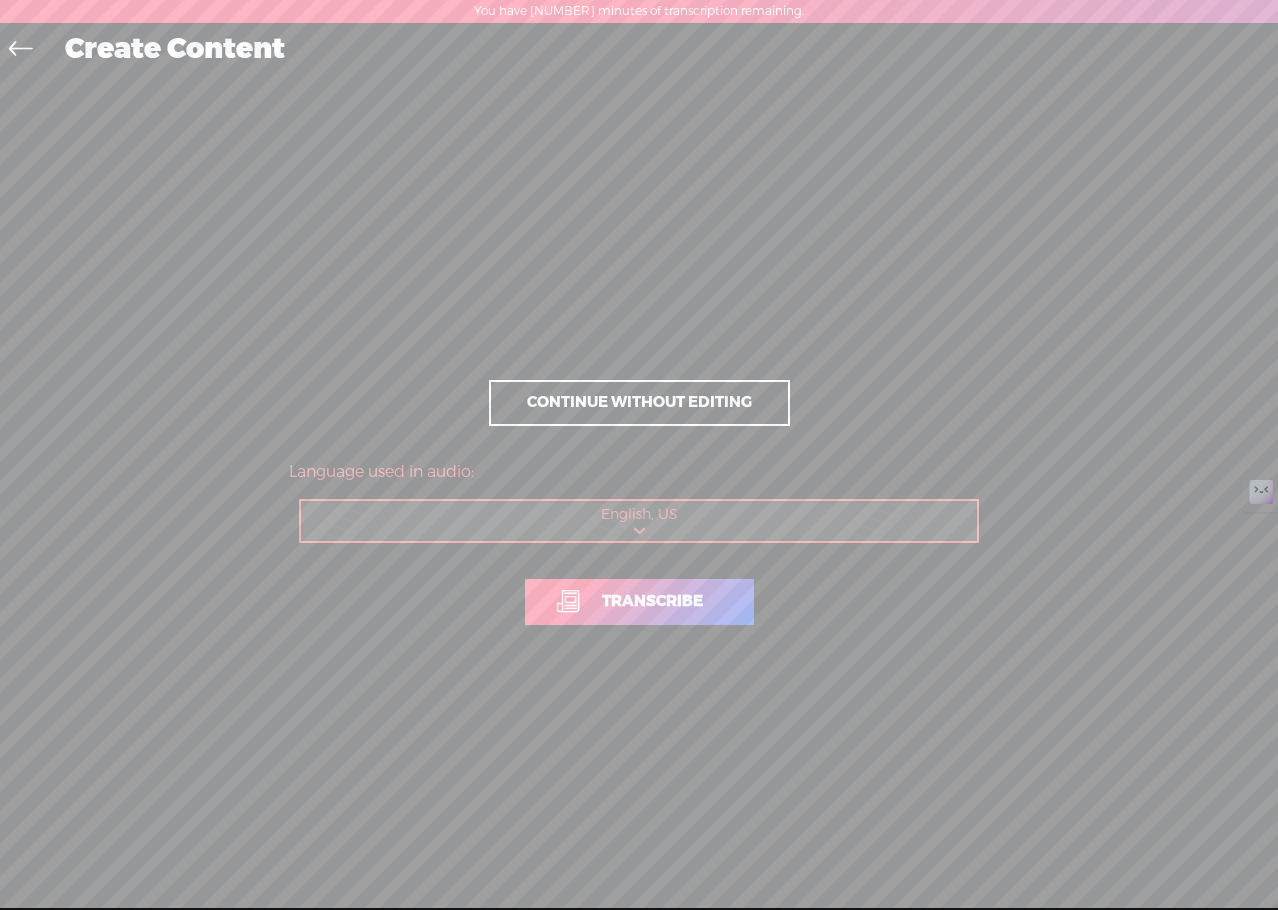 click on "Transcribe" at bounding box center (652, 601) 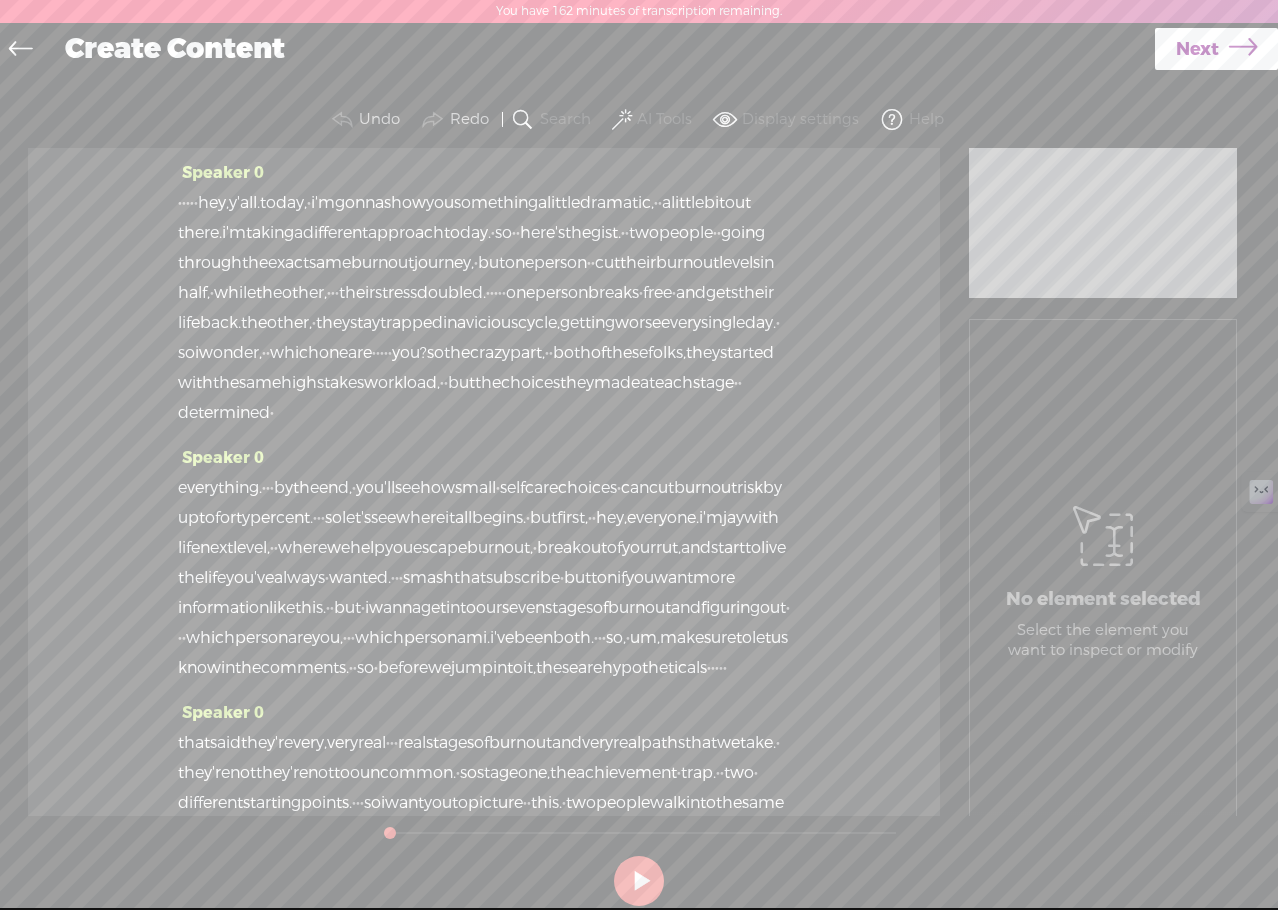 scroll, scrollTop: 4450, scrollLeft: 0, axis: vertical 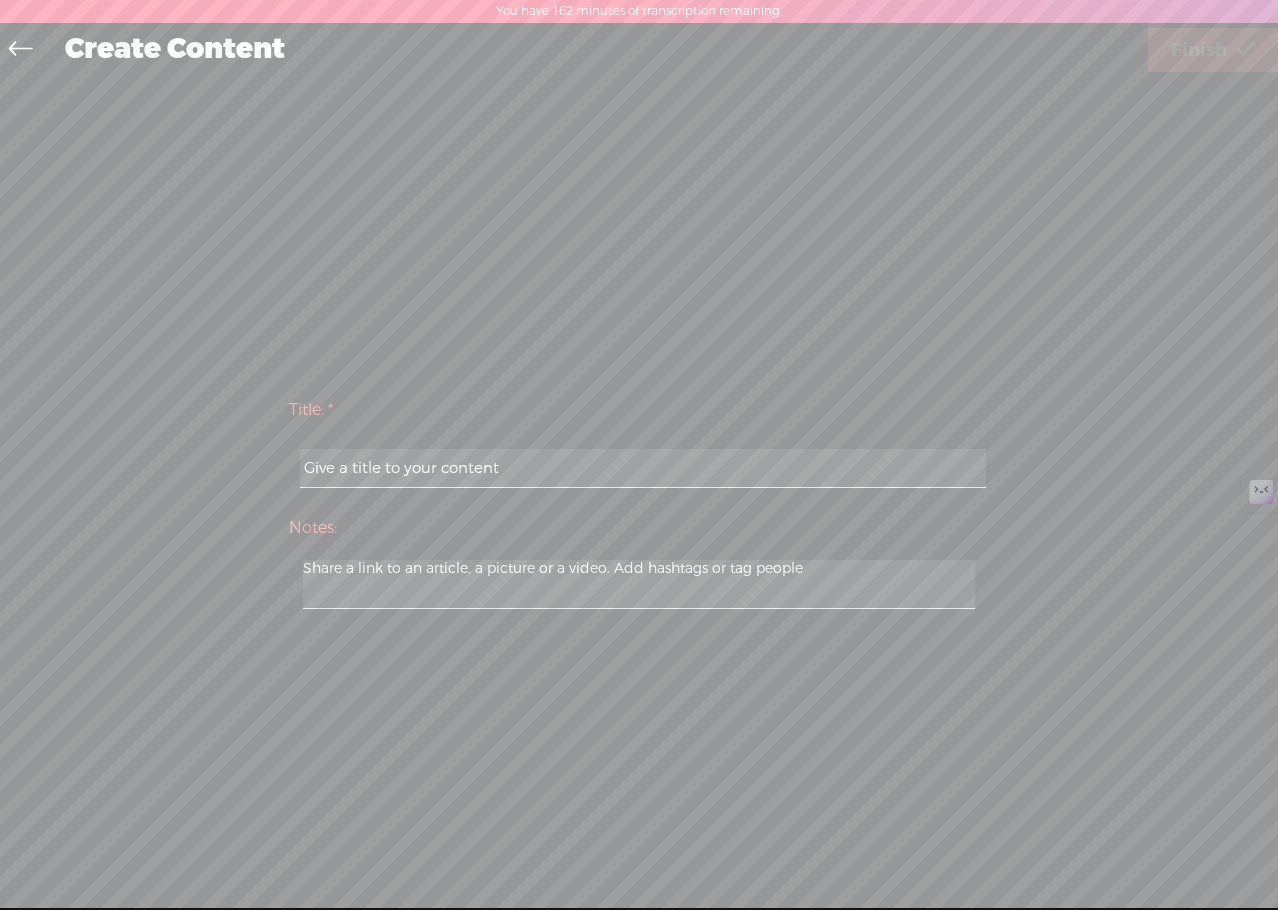 click at bounding box center [642, 468] 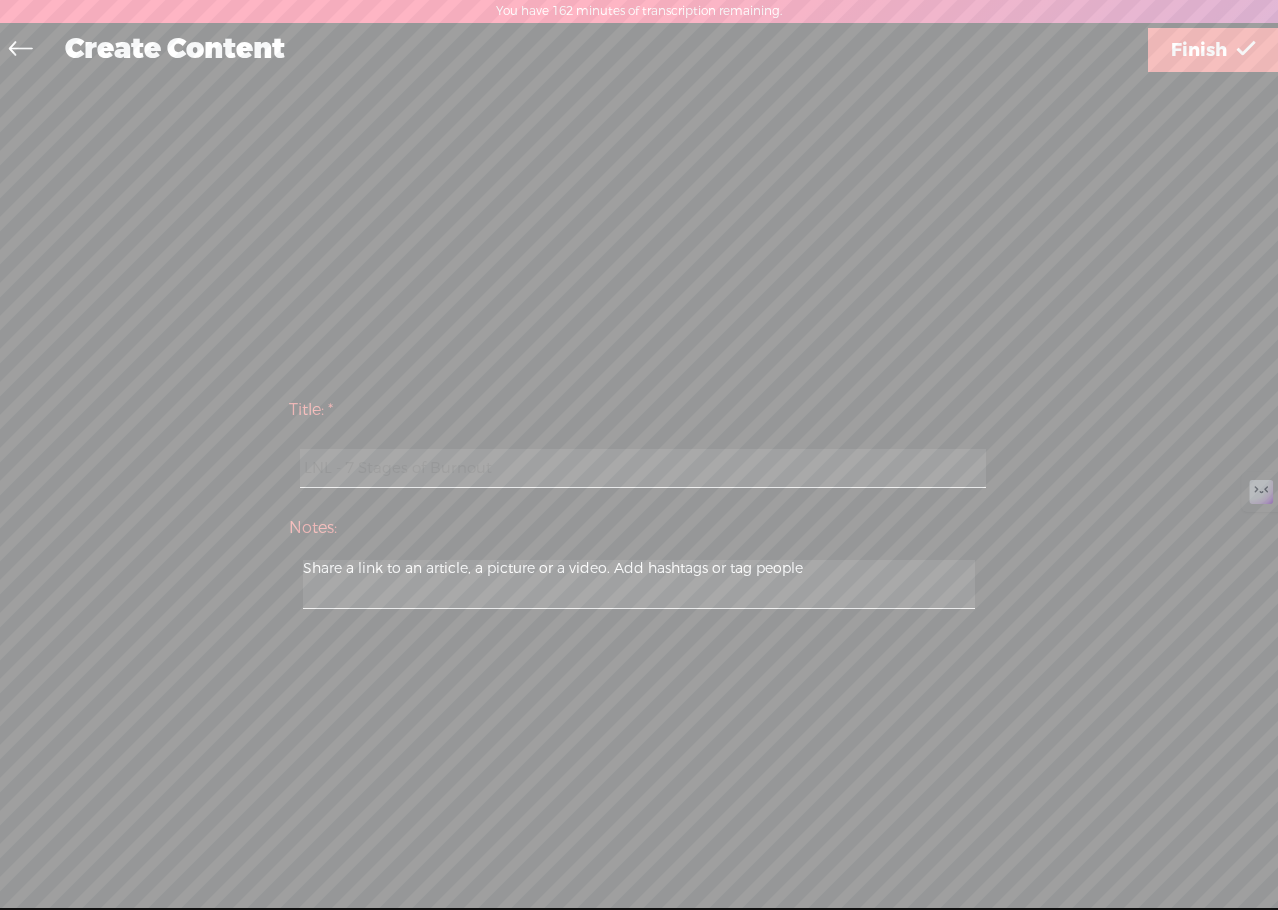 click on "LNL - 7 Stages of Burnout" at bounding box center [642, 468] 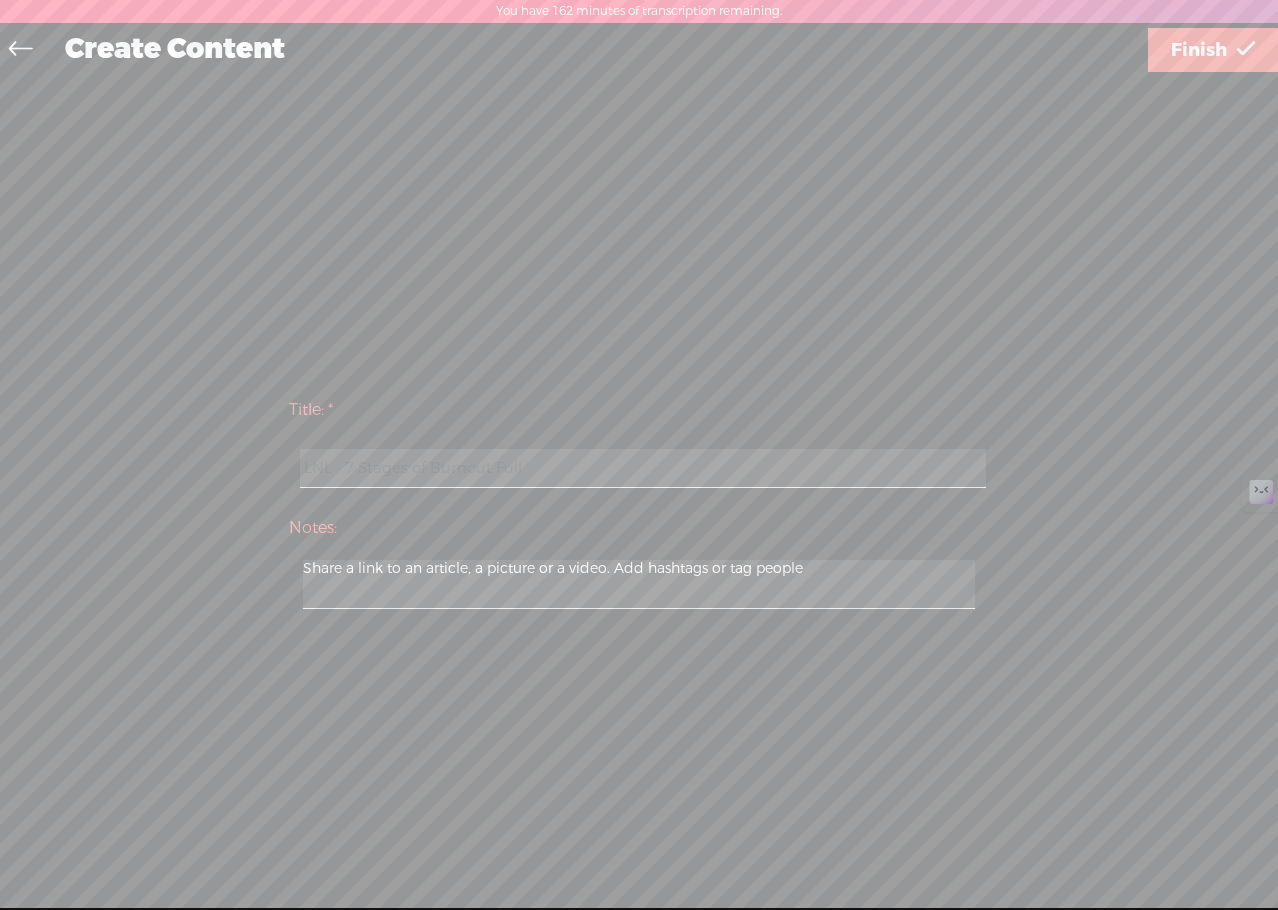 type on "LNL - 7 Stages of Burnout Full" 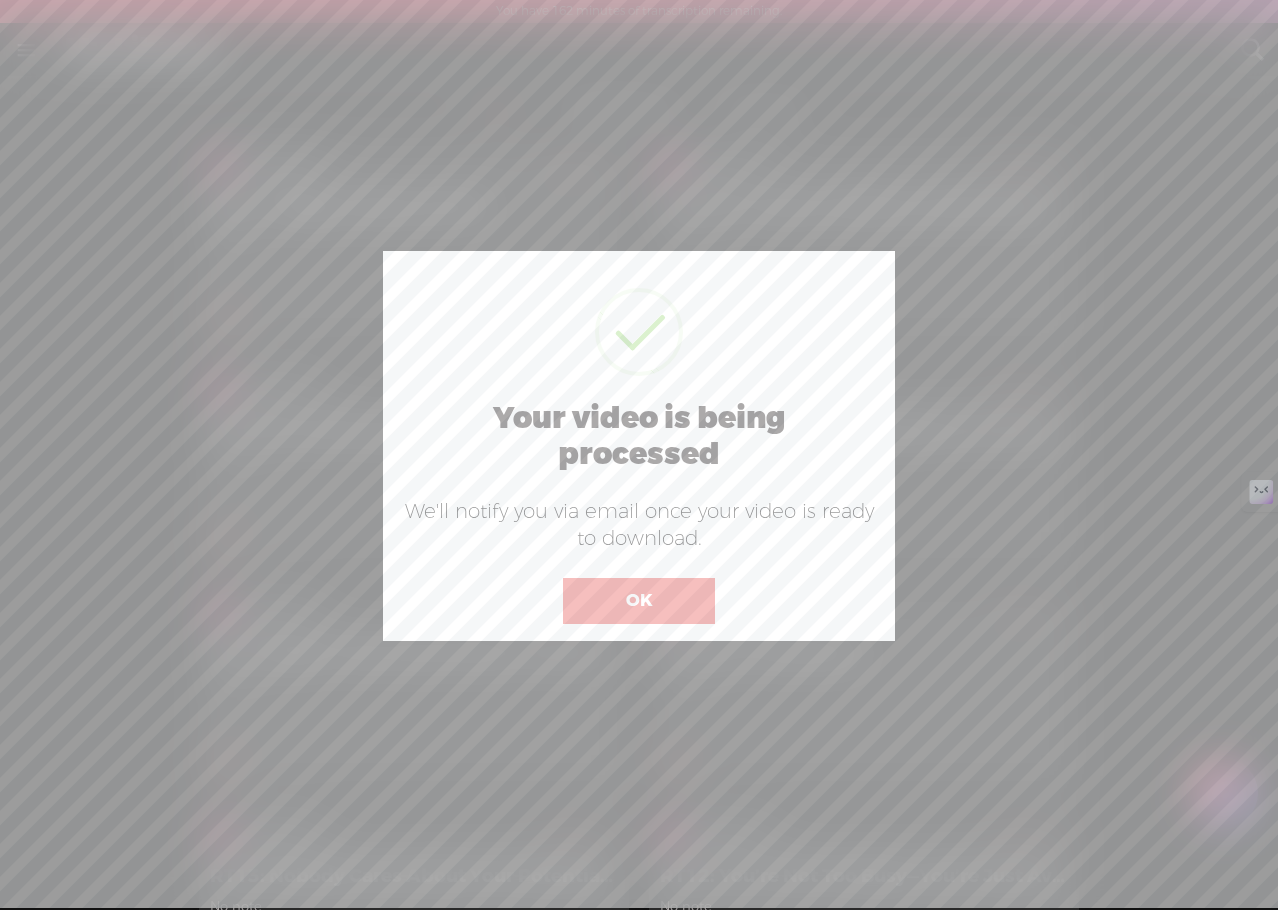 click on "OK" at bounding box center [639, 601] 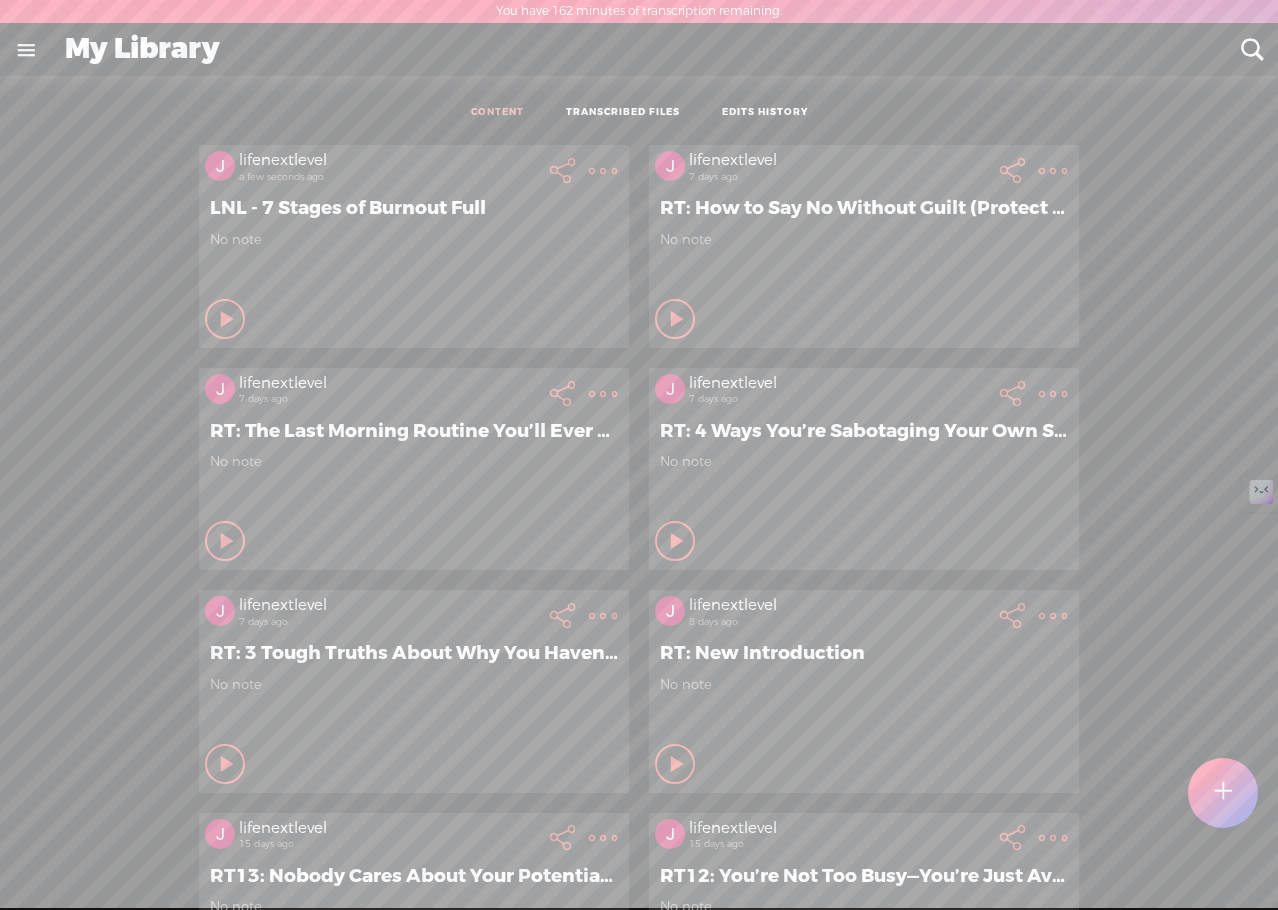 click at bounding box center (603, 171) 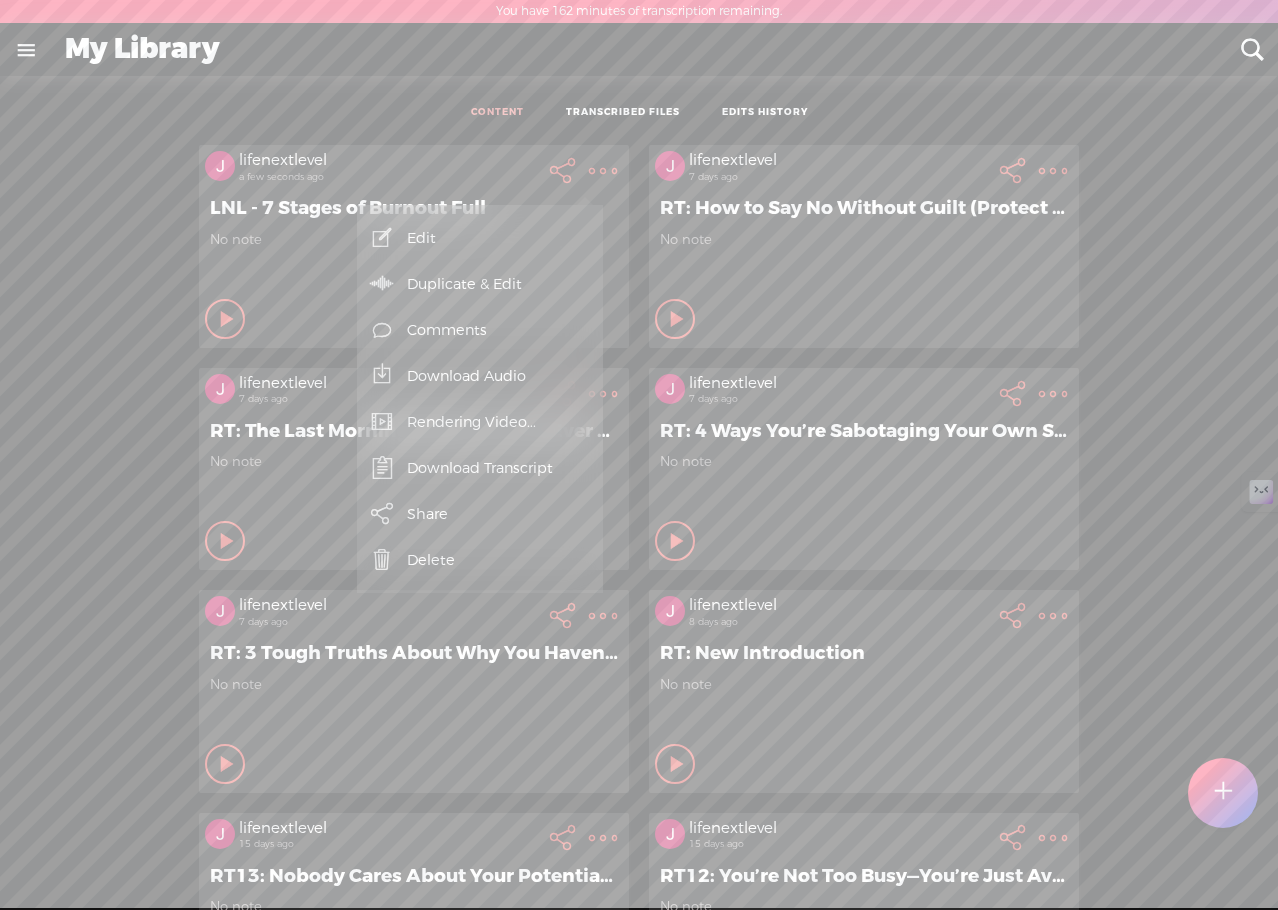 click on "My Library" at bounding box center (639, 50) 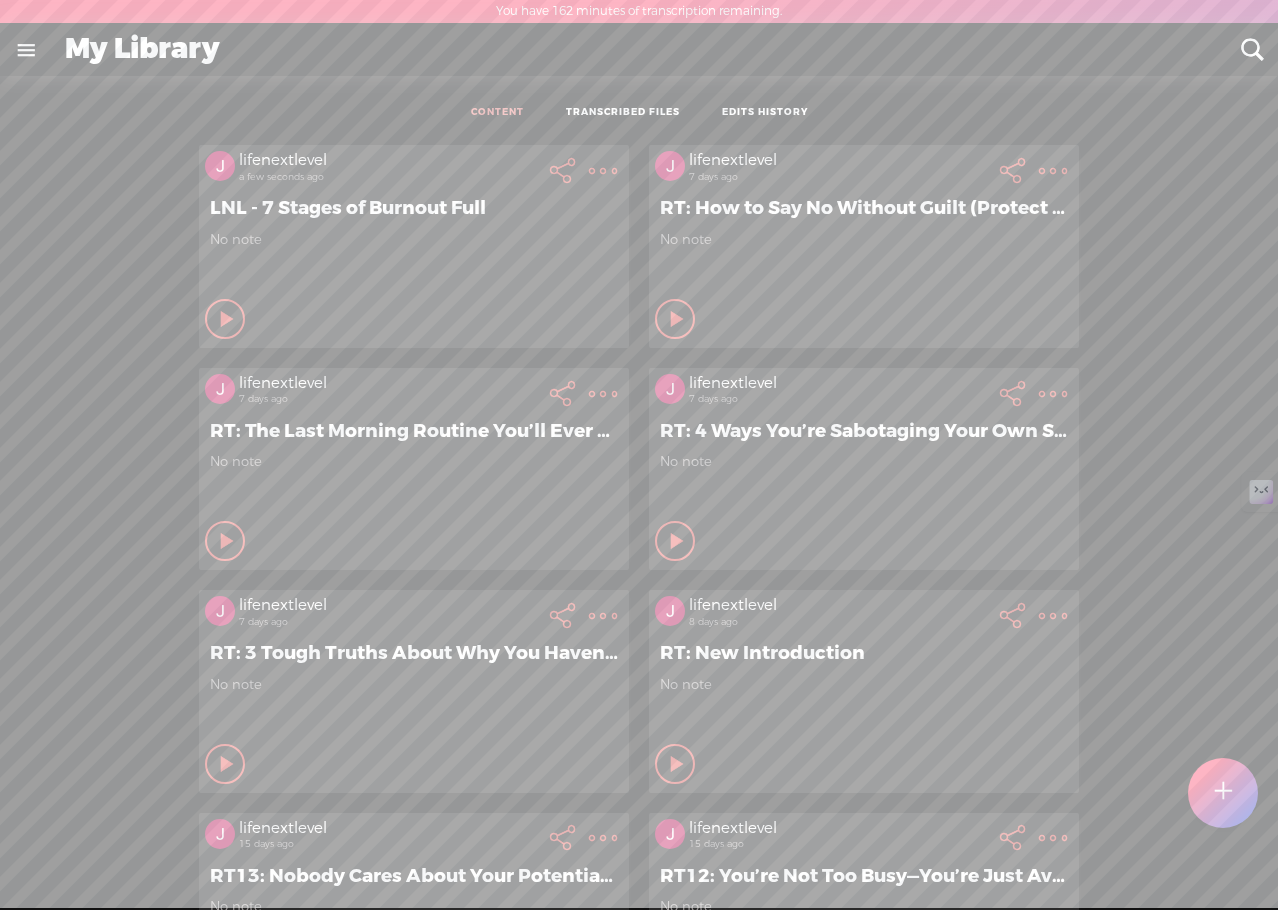click at bounding box center [603, 171] 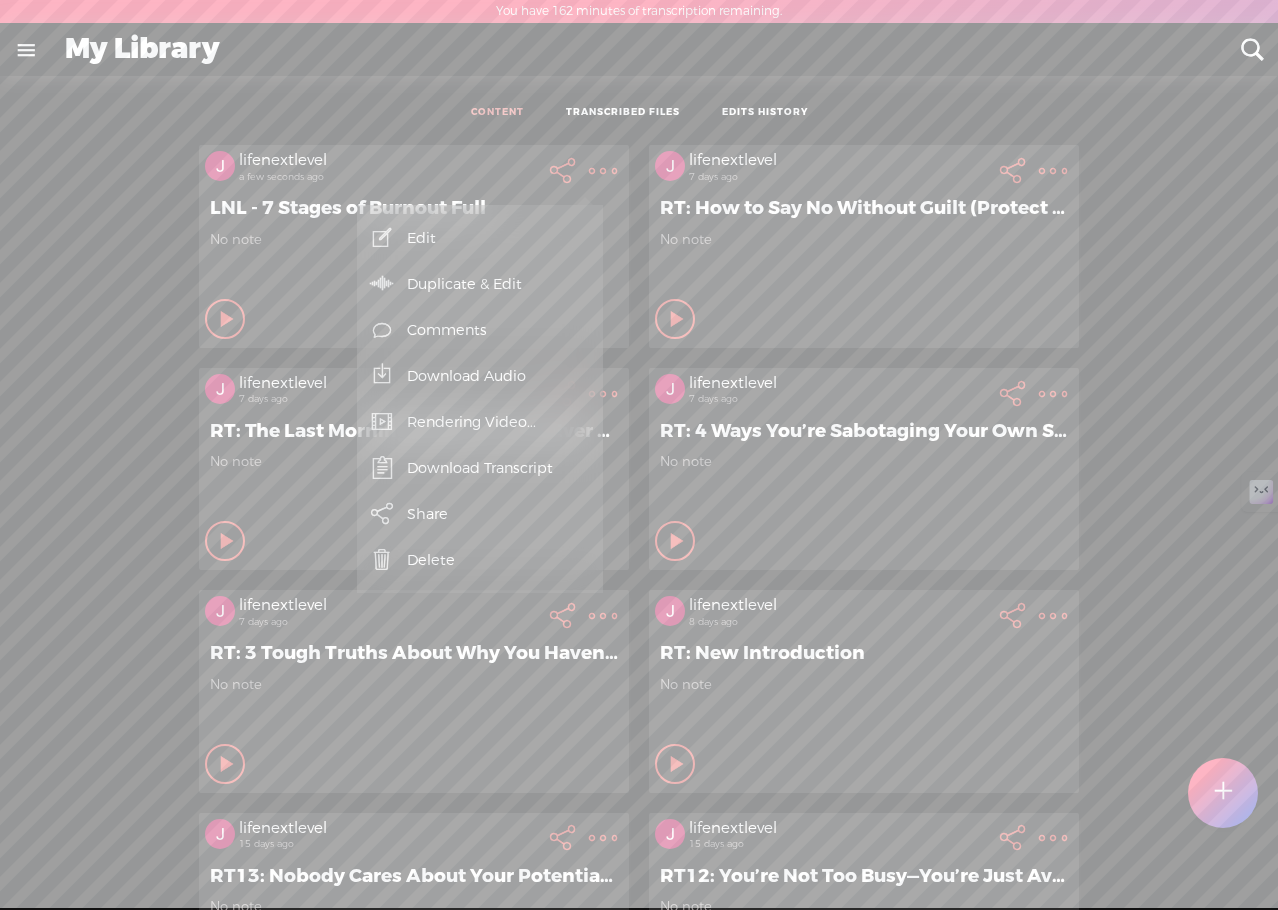 click on "Duplicate & Edit" at bounding box center [480, 284] 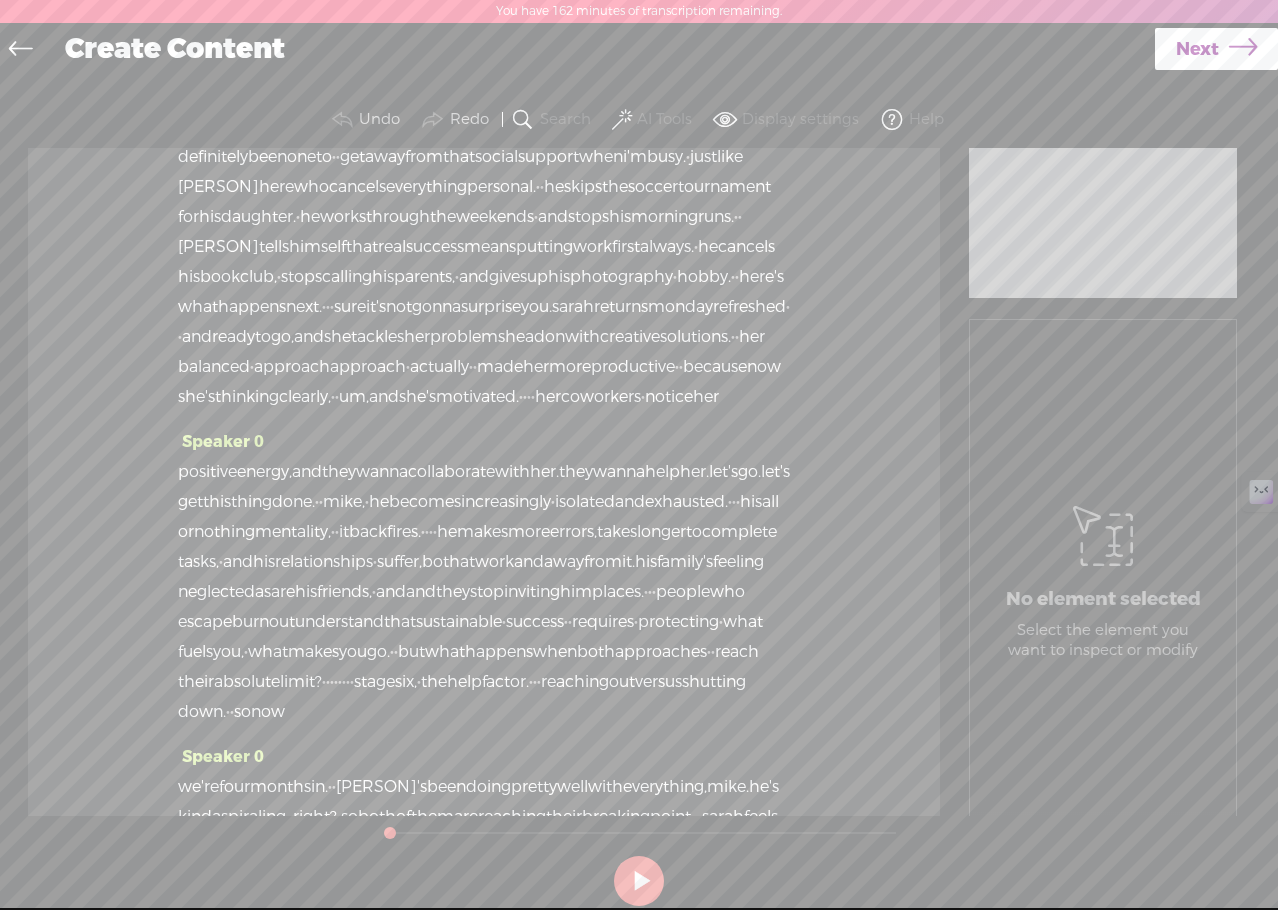 scroll, scrollTop: 6239, scrollLeft: 0, axis: vertical 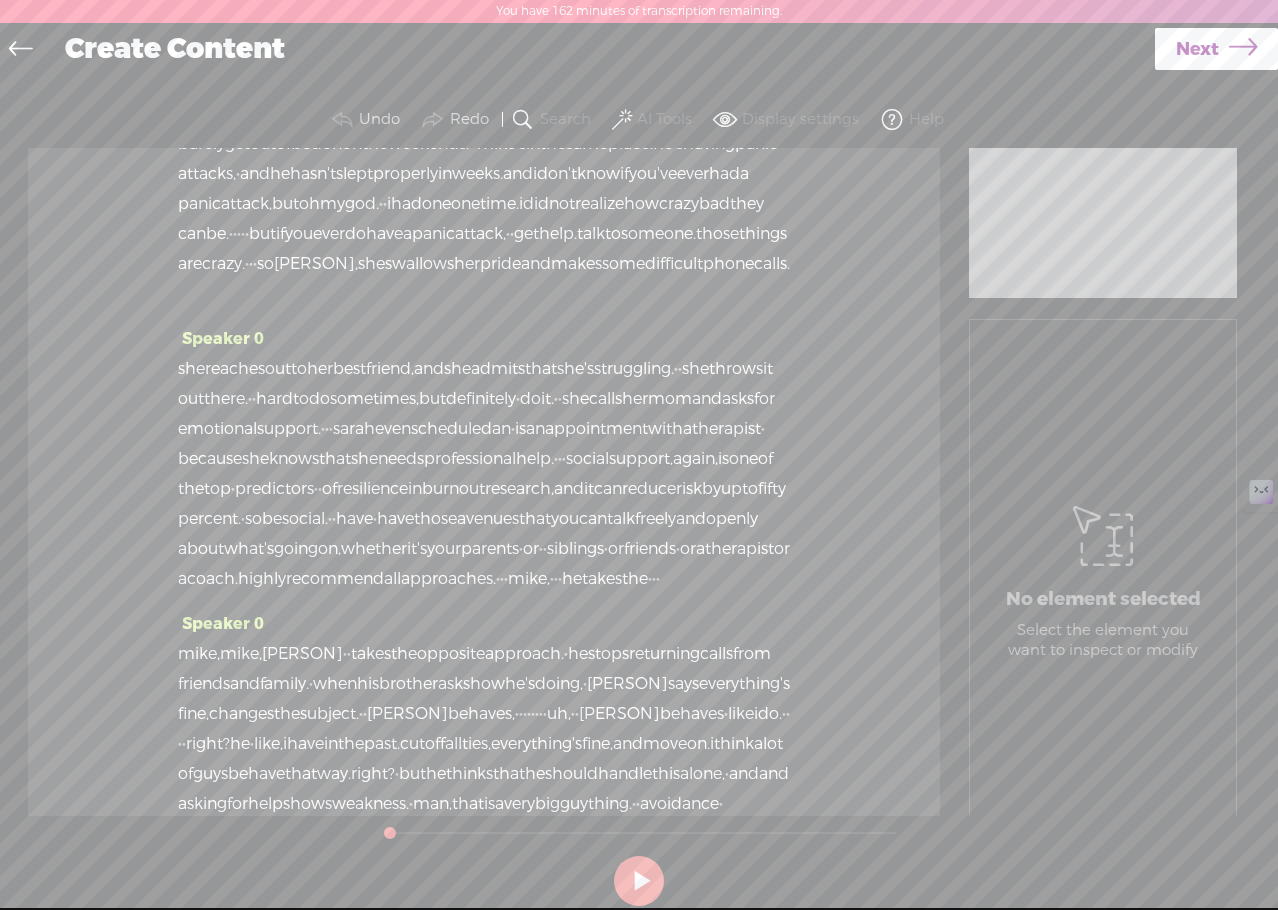 click on "which" at bounding box center (683, -1056) 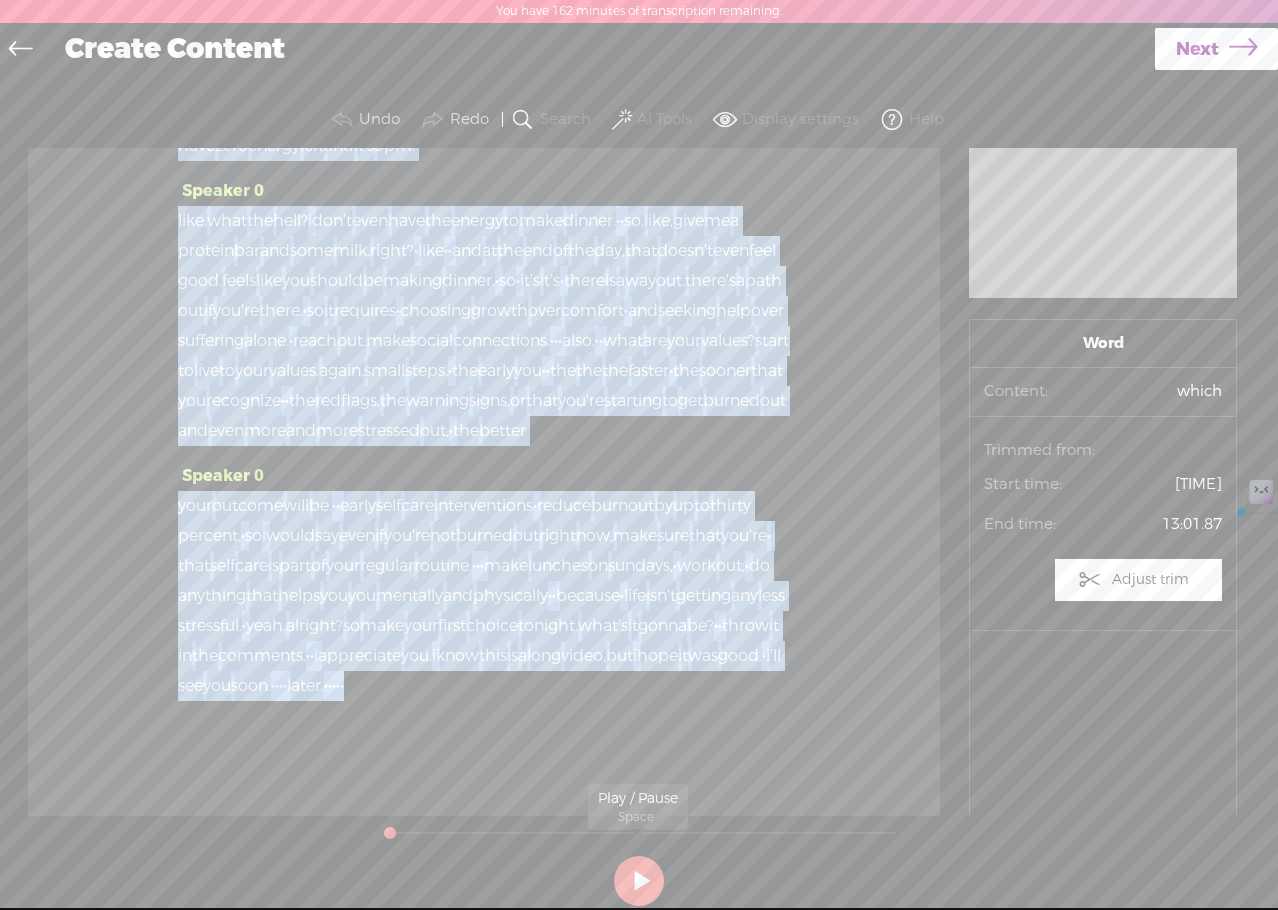 scroll, scrollTop: 12477, scrollLeft: 0, axis: vertical 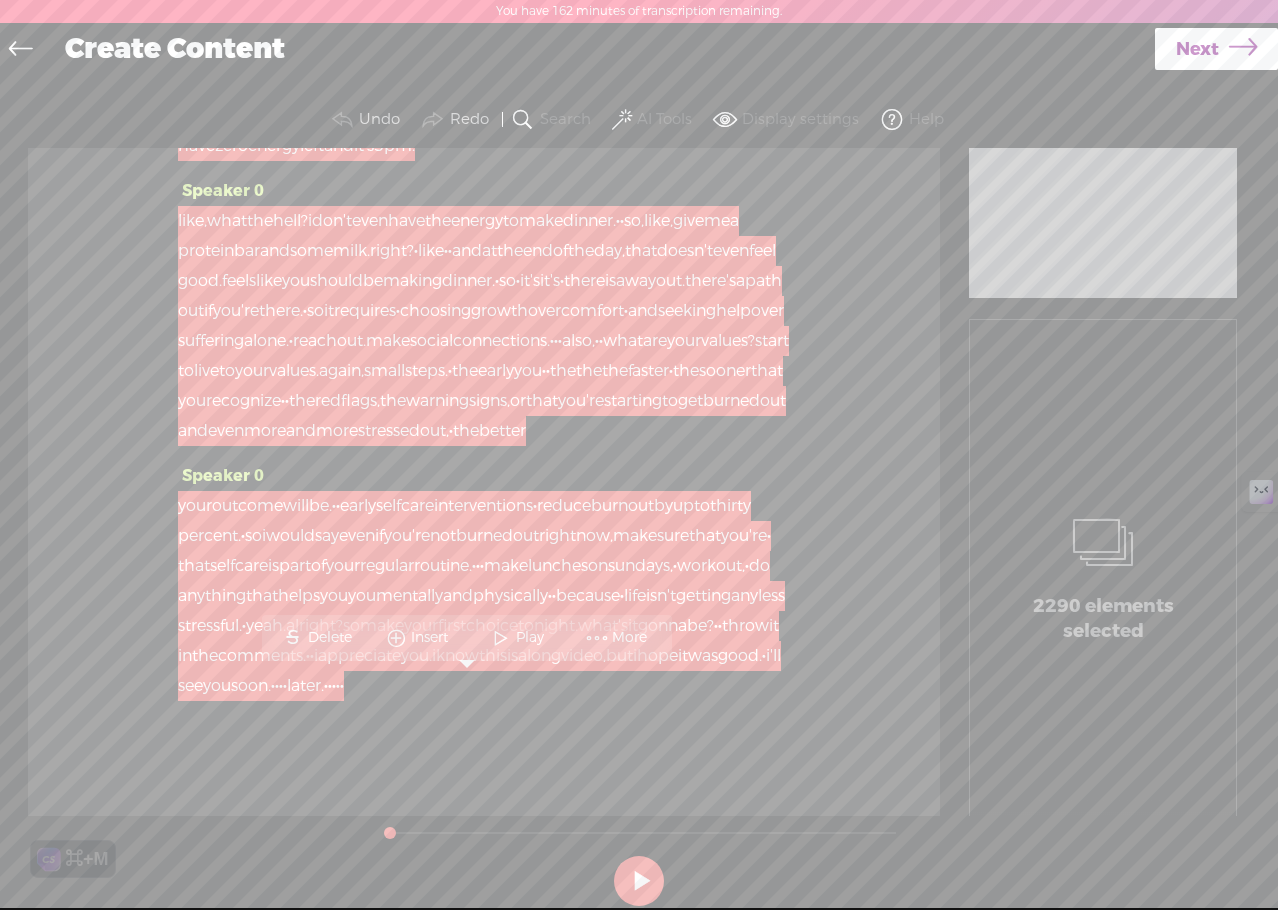 click on "Delete" at bounding box center (332, 638) 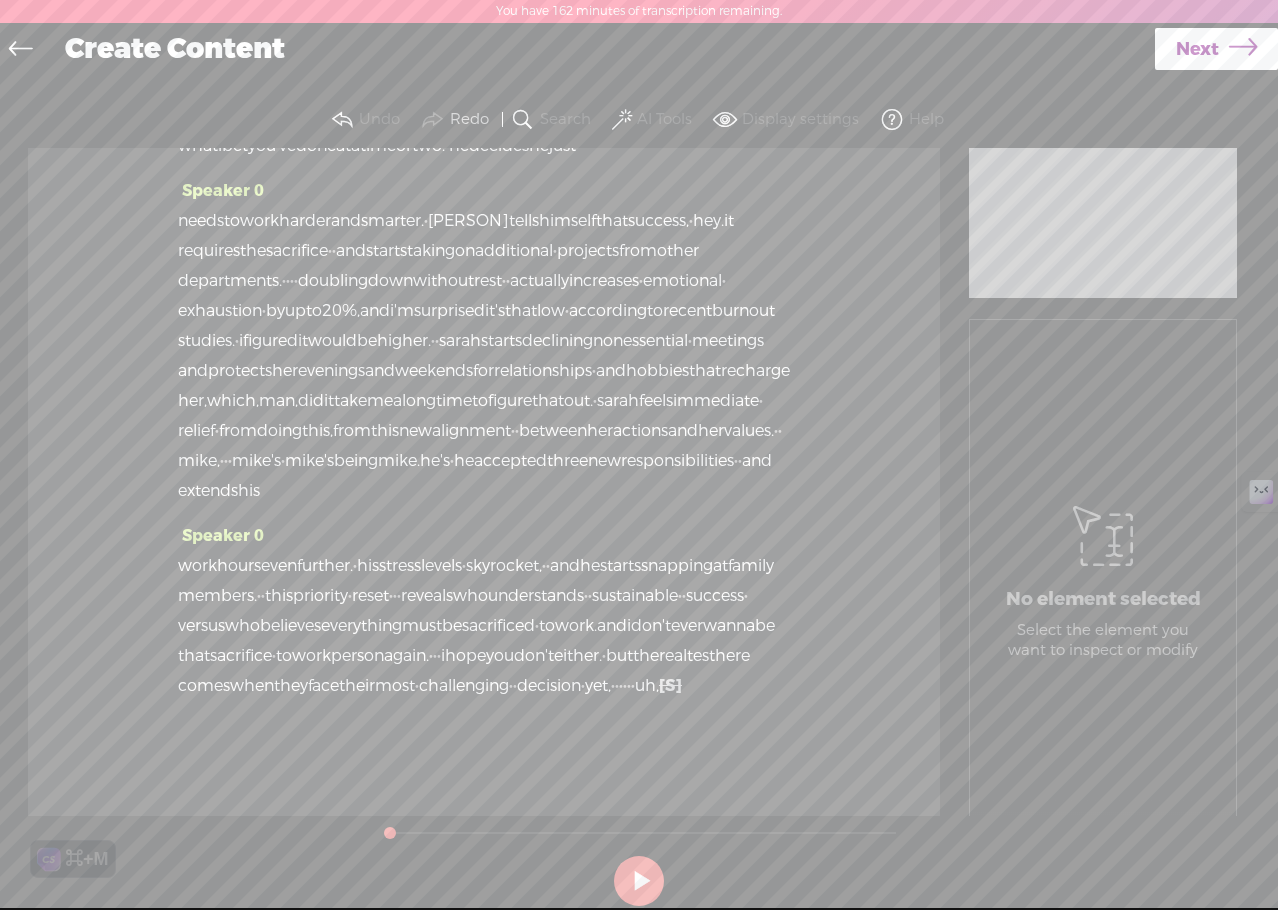 scroll, scrollTop: 6792, scrollLeft: 0, axis: vertical 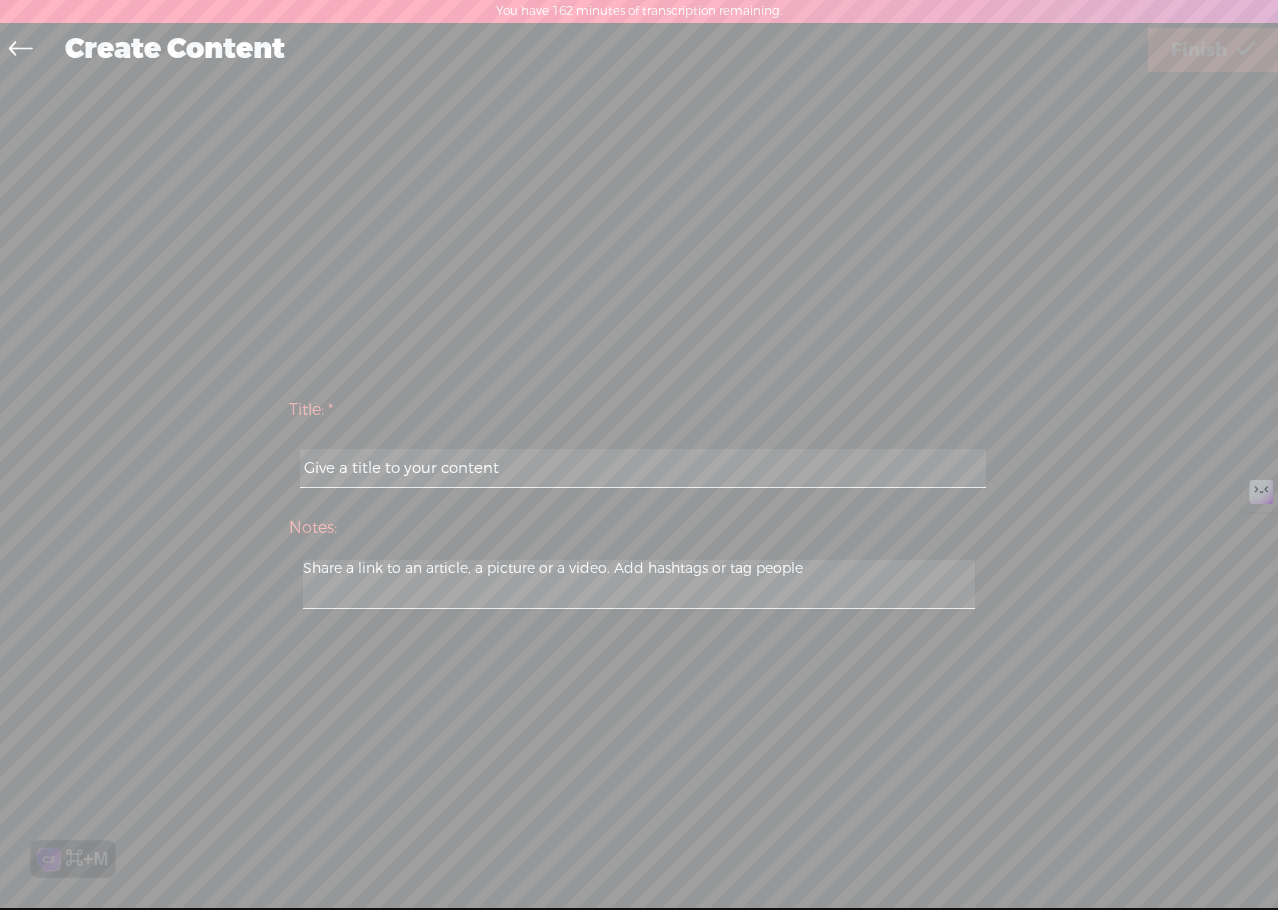 click at bounding box center [642, 468] 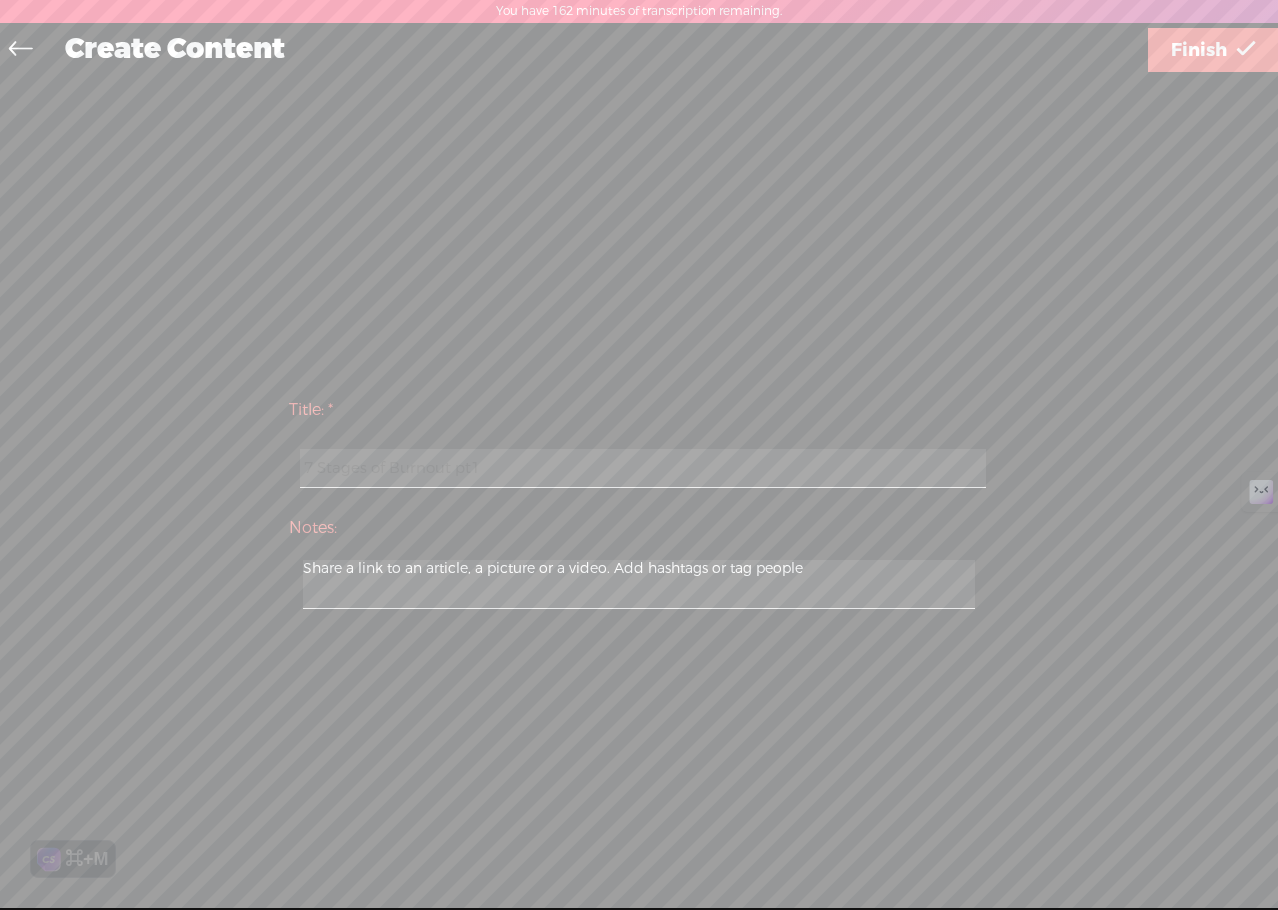 type on "7 Stages of Burnout pt1" 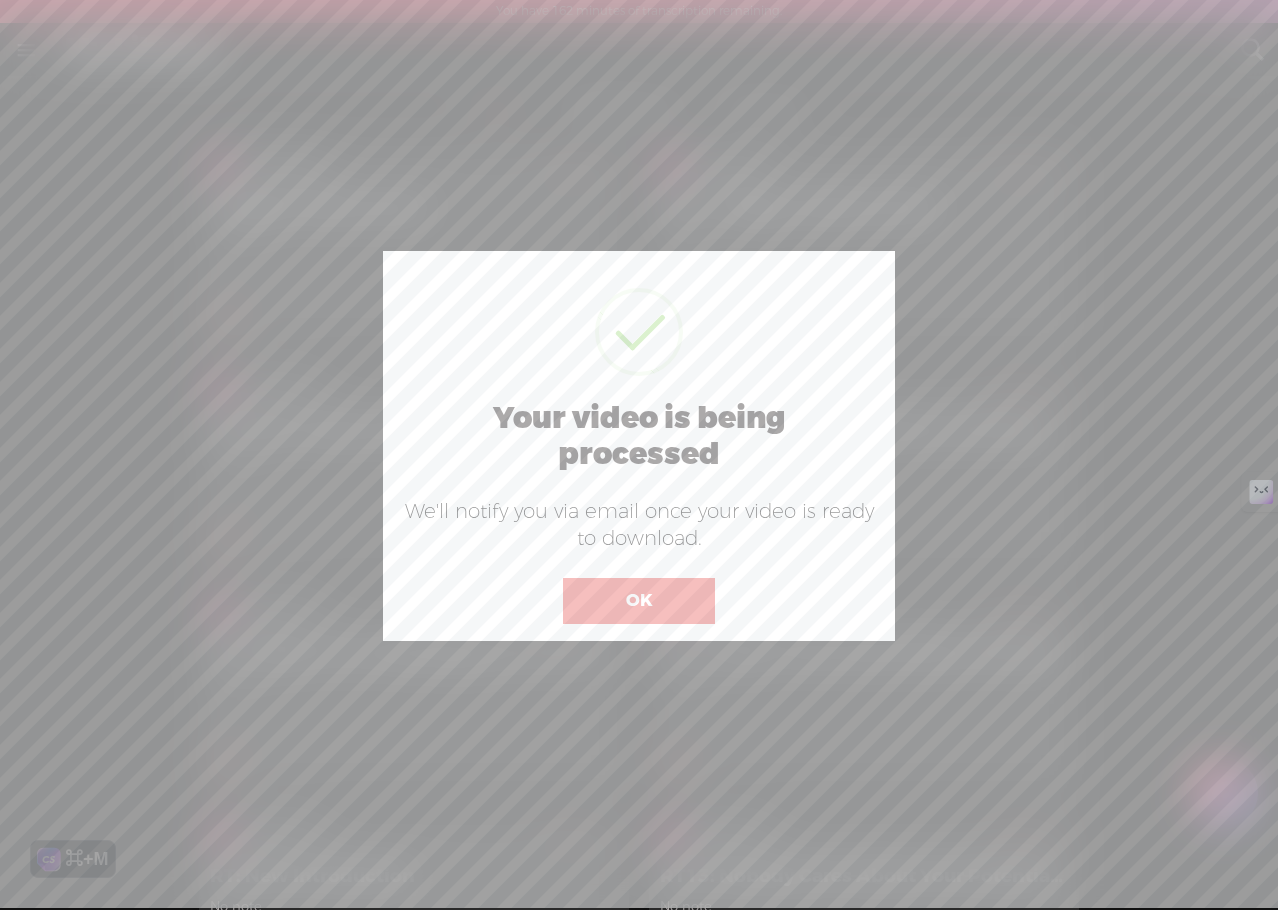 click on "OK" at bounding box center [639, 601] 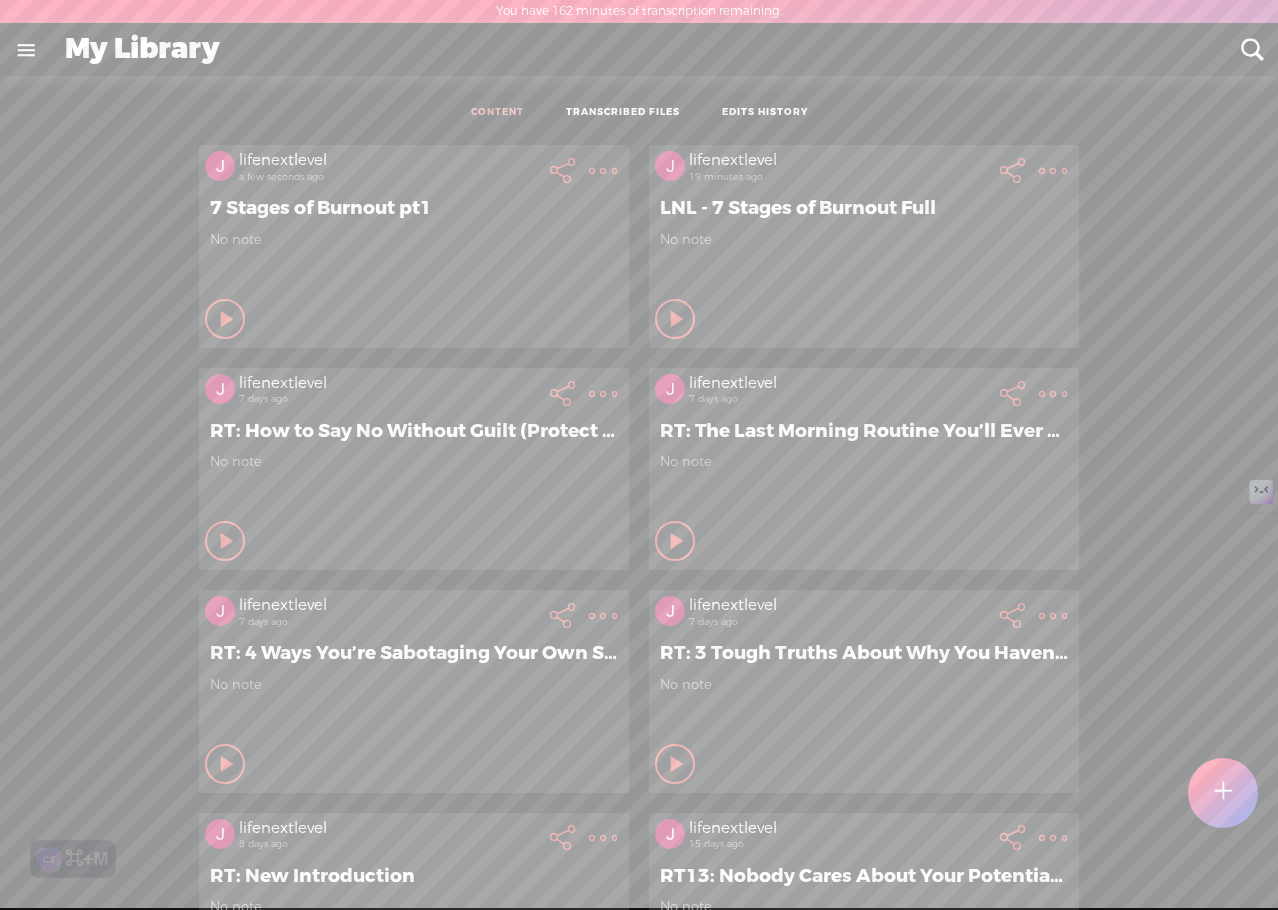 click at bounding box center [603, 171] 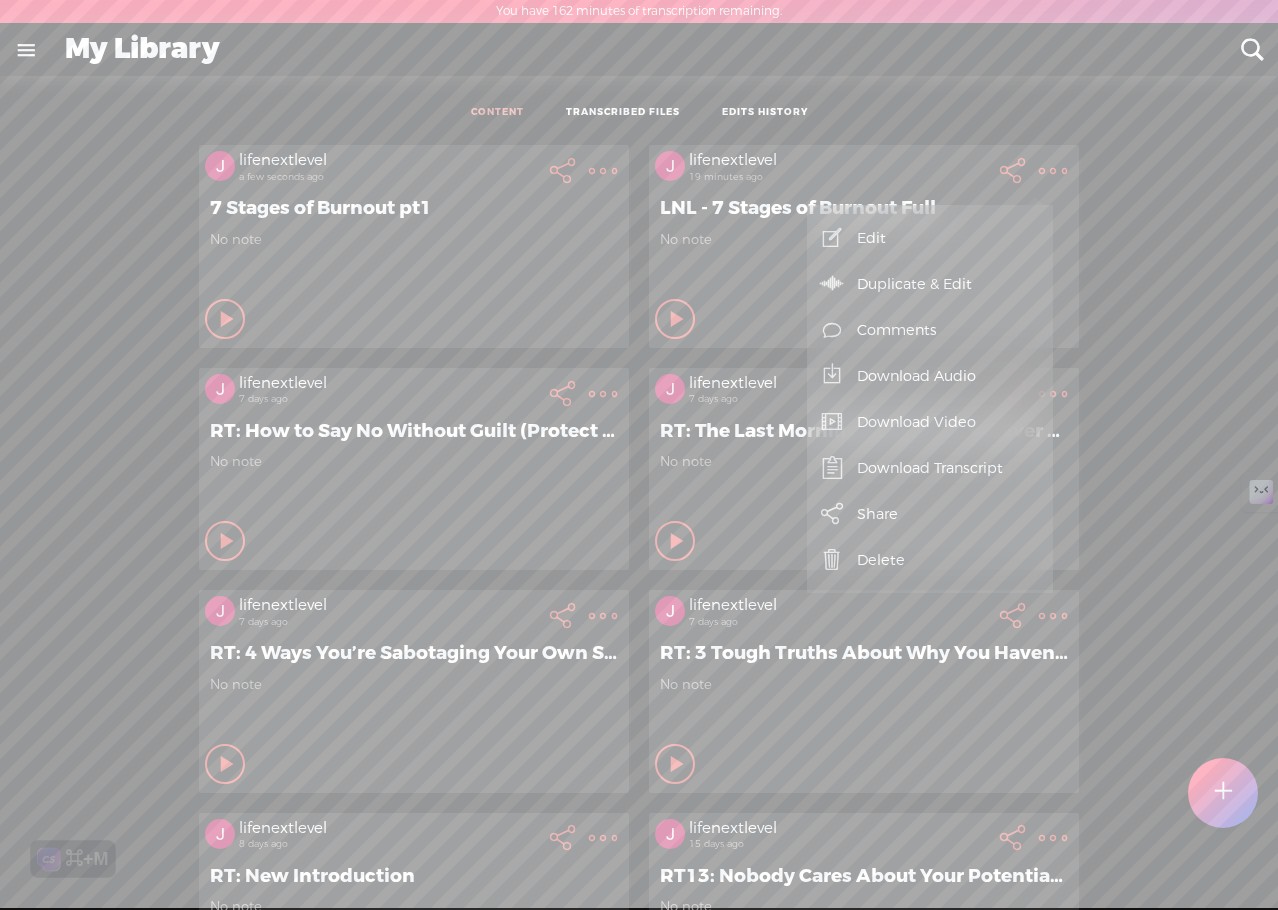 click on "Duplicate & Edit" at bounding box center [930, 284] 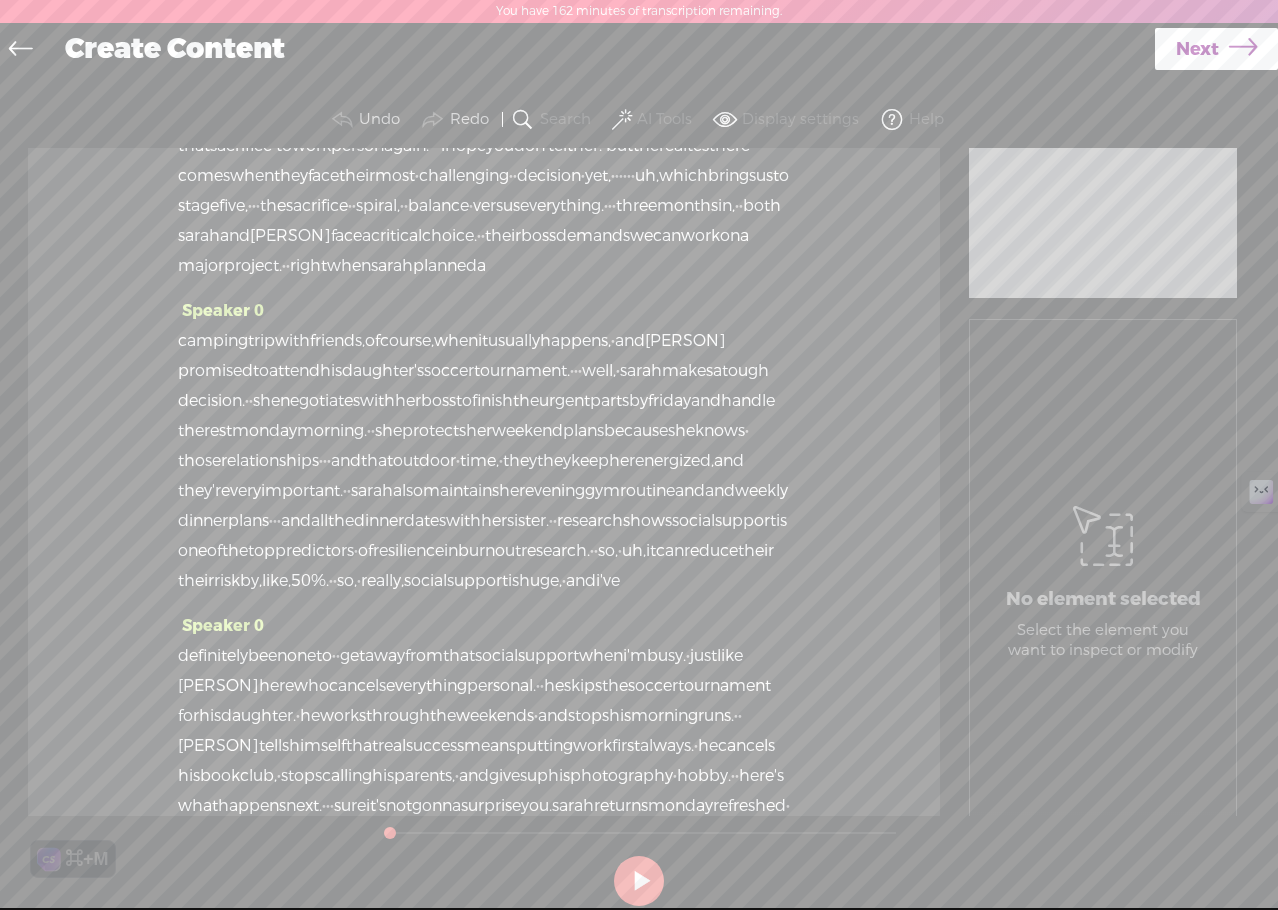 scroll, scrollTop: 5719, scrollLeft: 0, axis: vertical 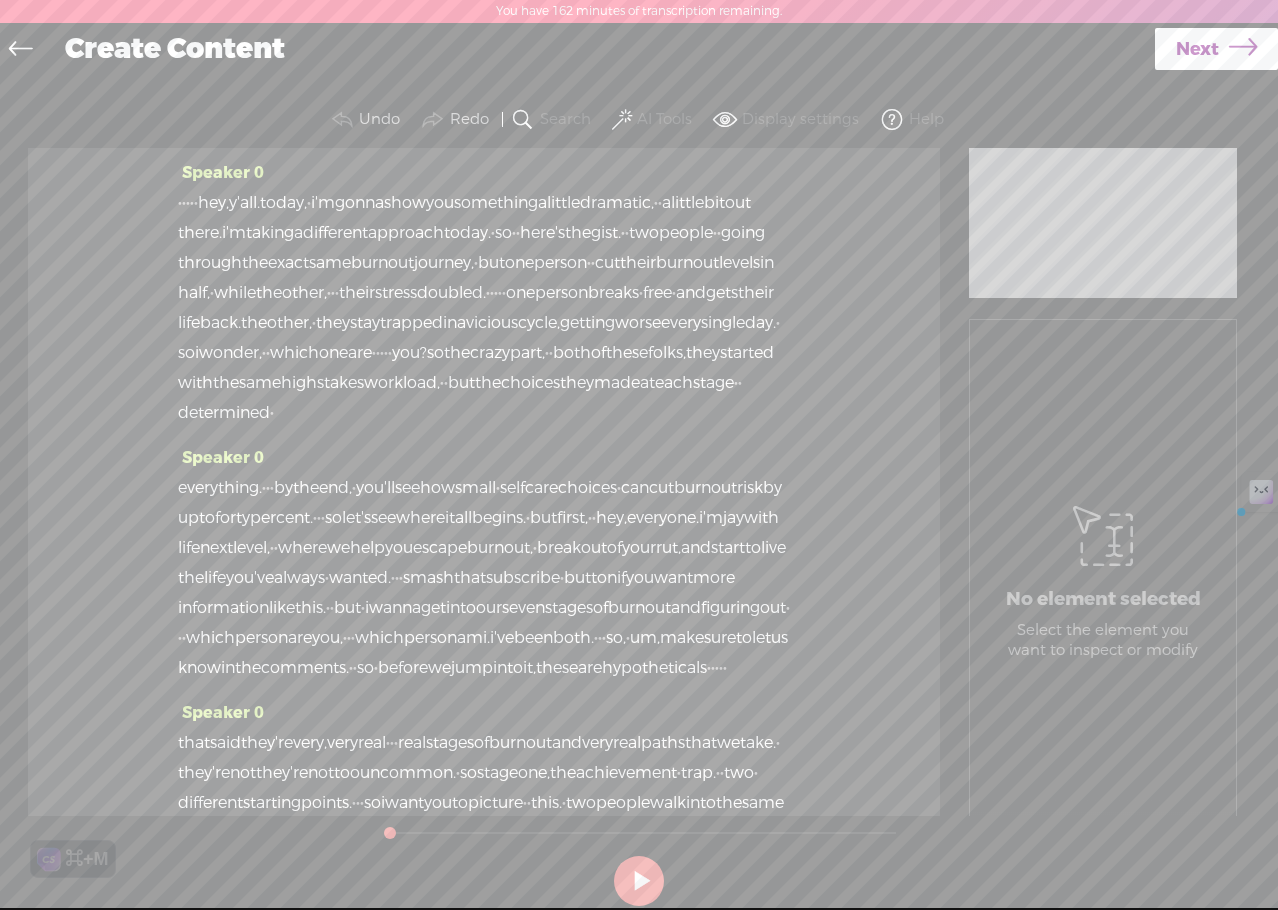 drag, startPoint x: 268, startPoint y: 554, endPoint x: 185, endPoint y: 18, distance: 542.38824 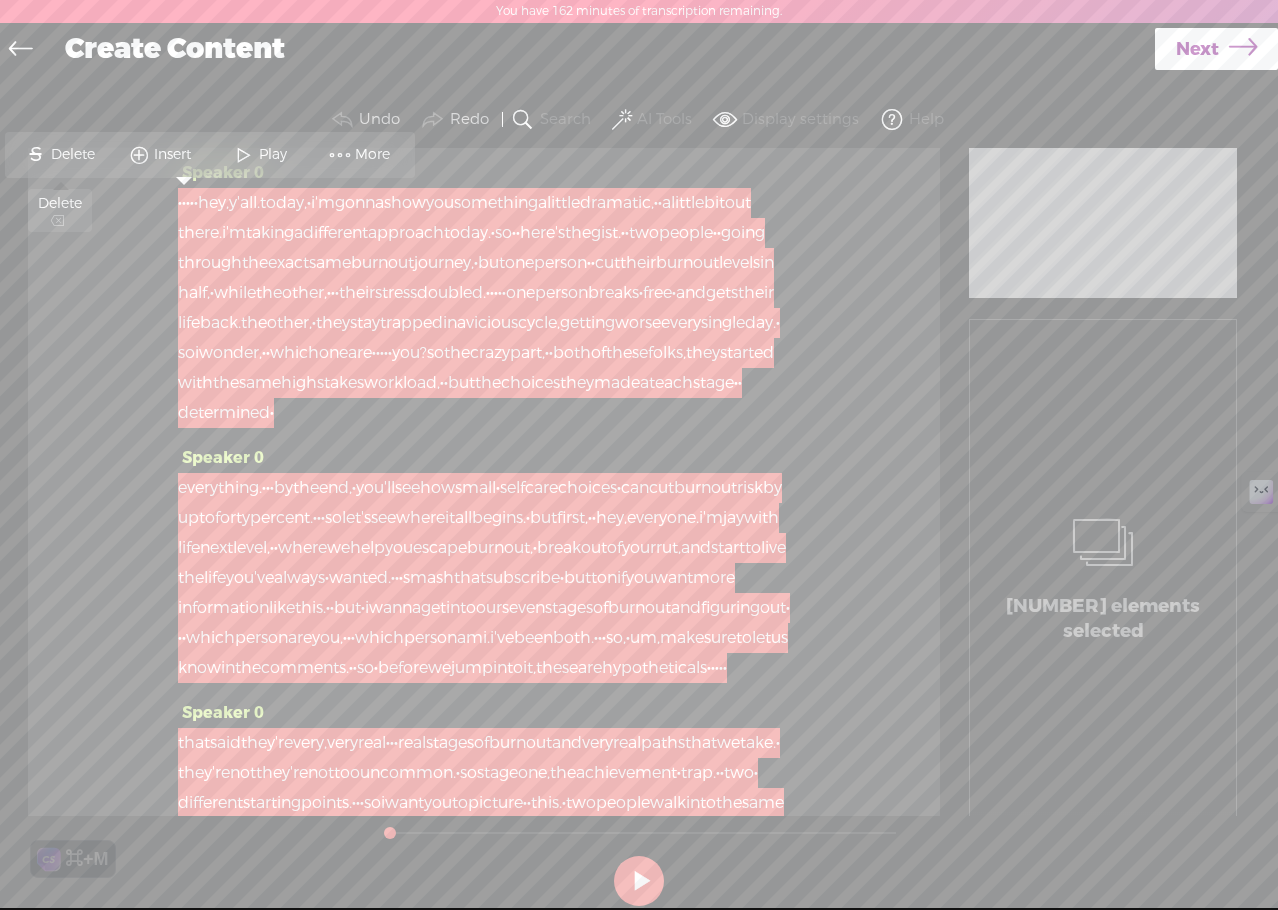 click on "Delete" at bounding box center [75, 155] 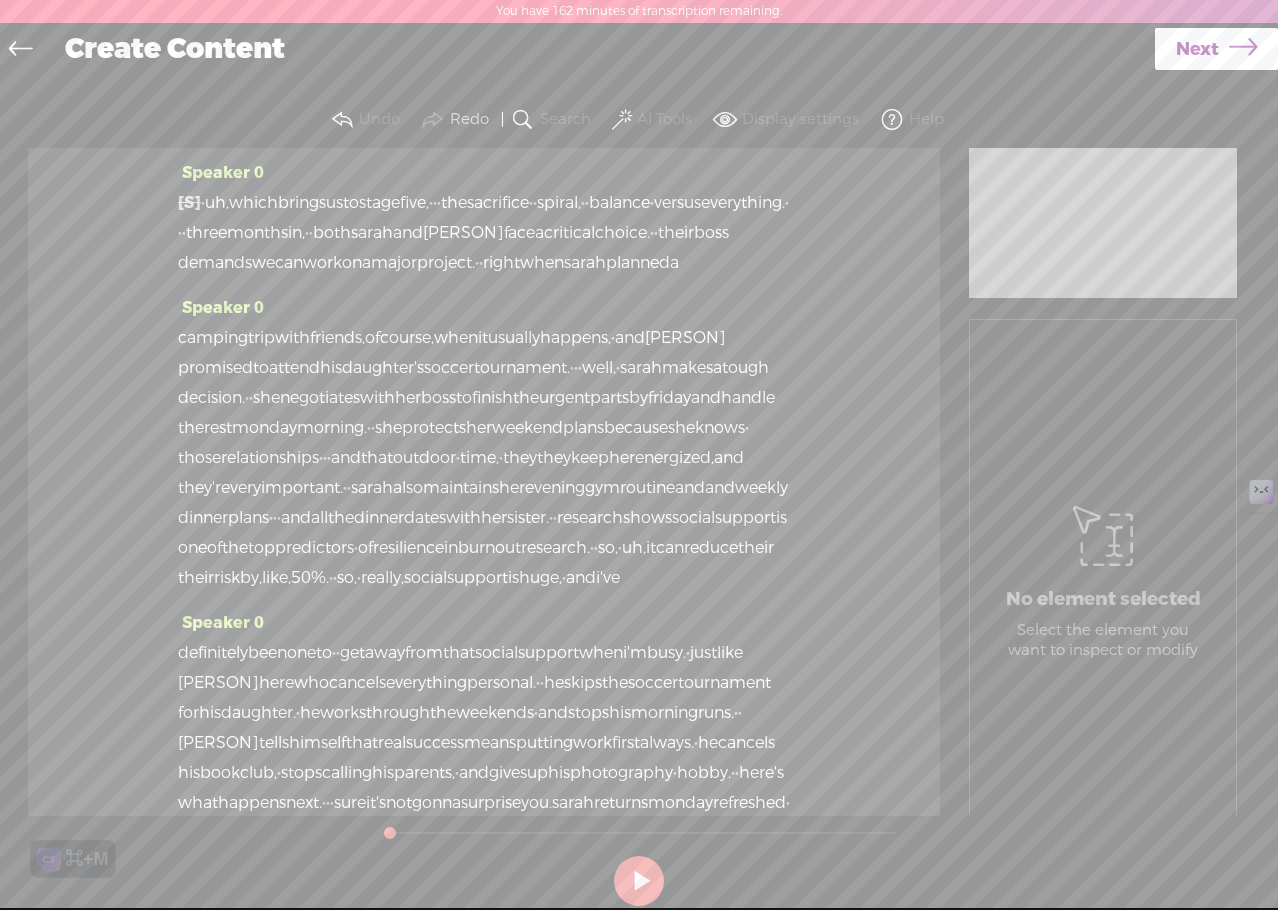 click on "Next" at bounding box center (1197, 49) 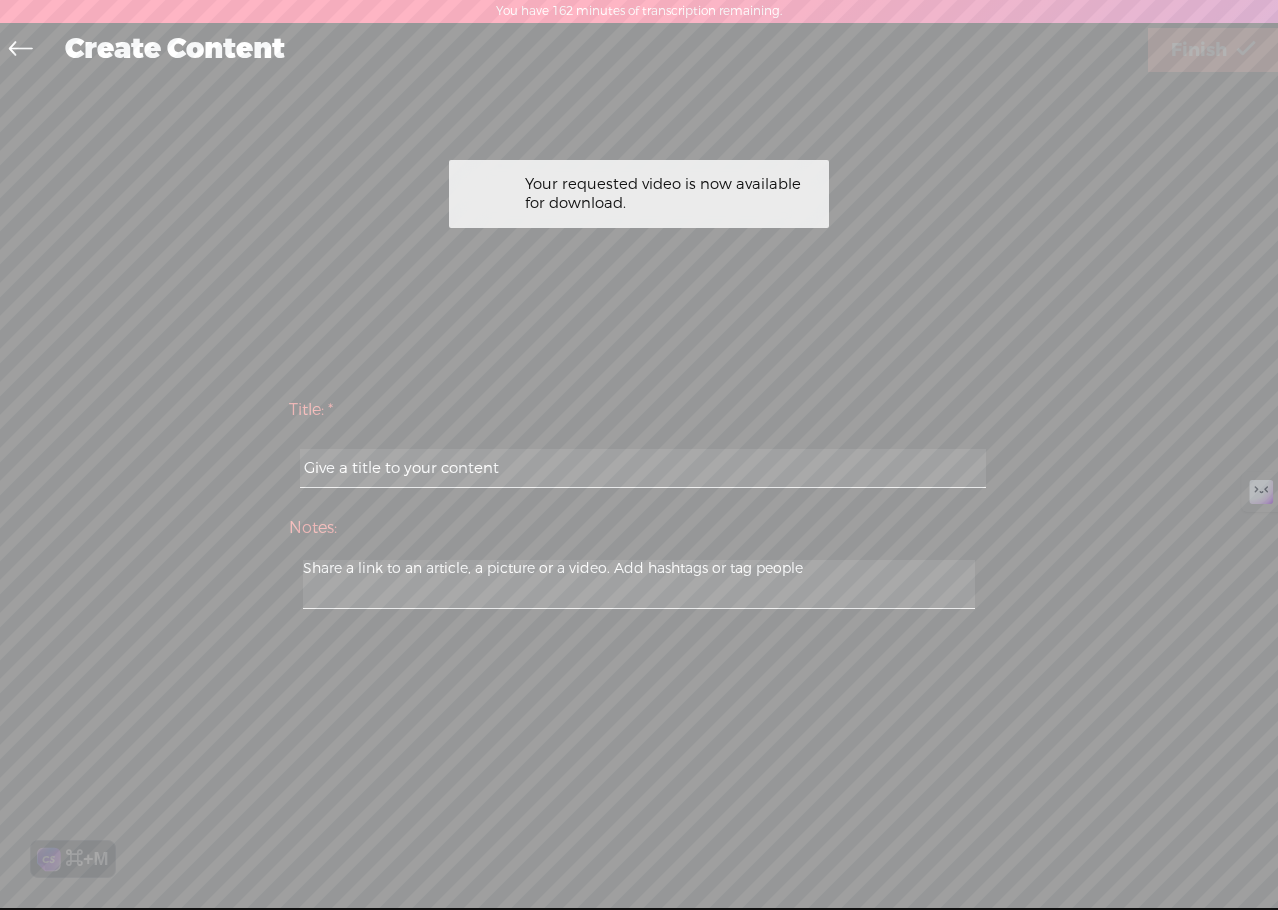 click at bounding box center (642, 468) 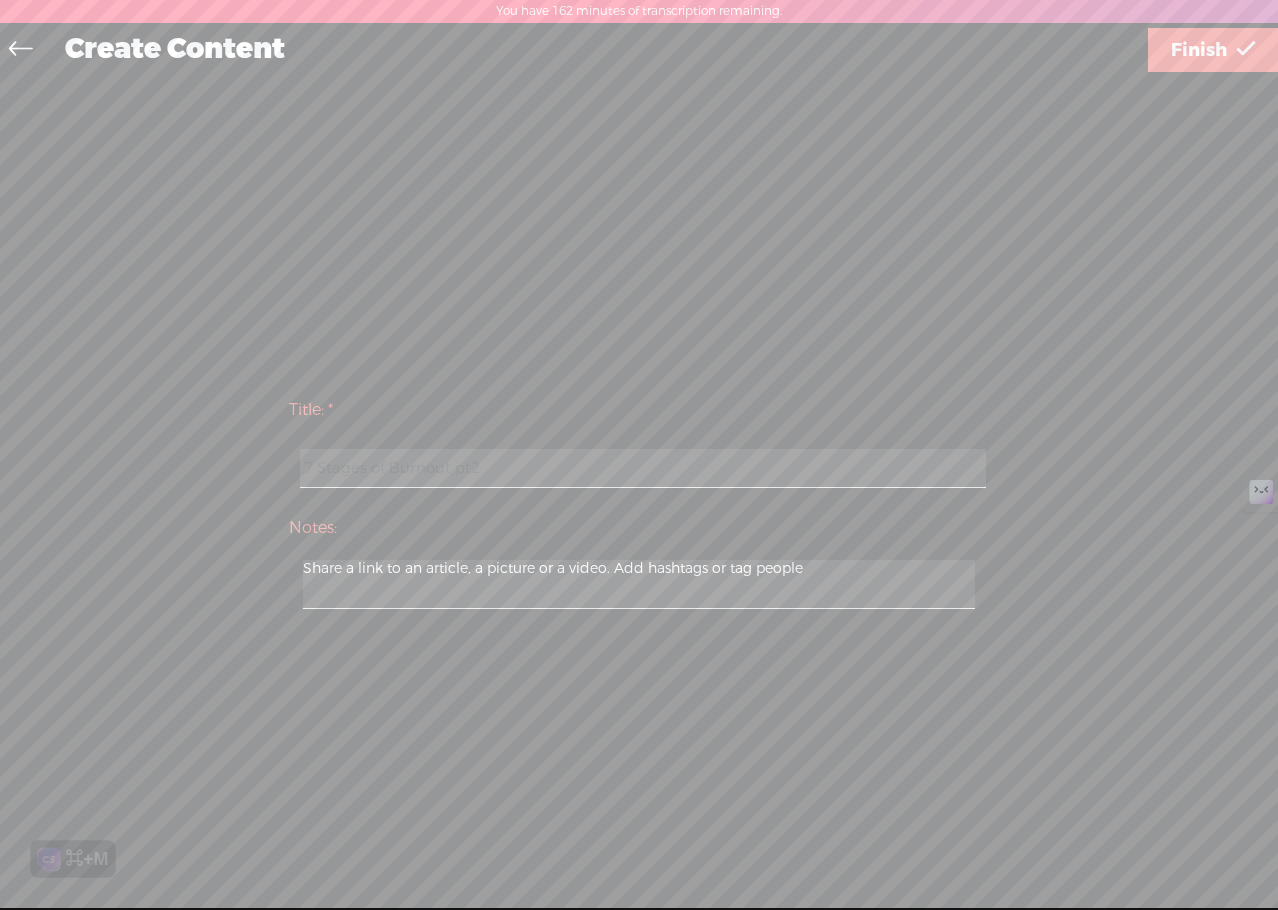 type on "7 Stages of Burnout pt2" 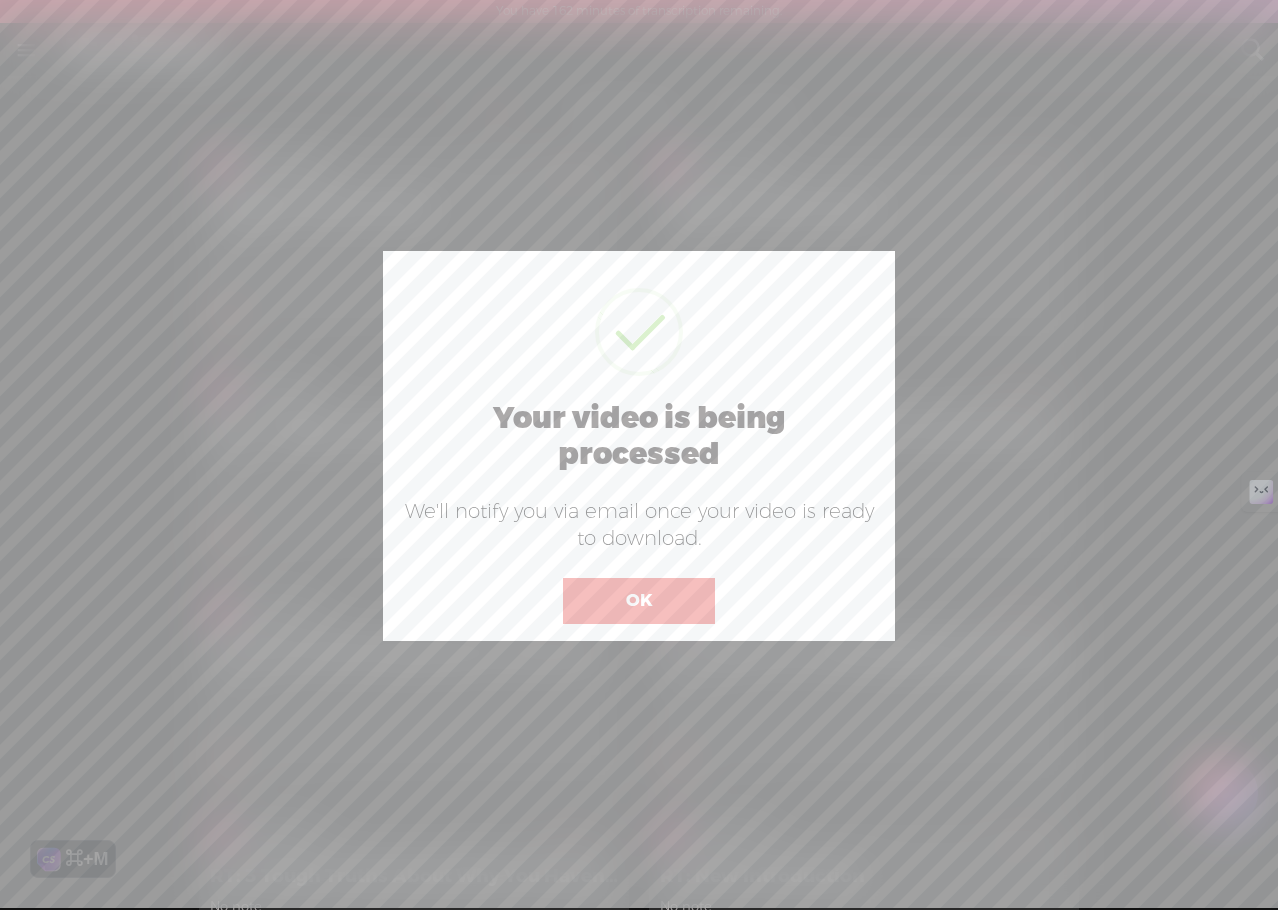 click on "OK" at bounding box center [639, 601] 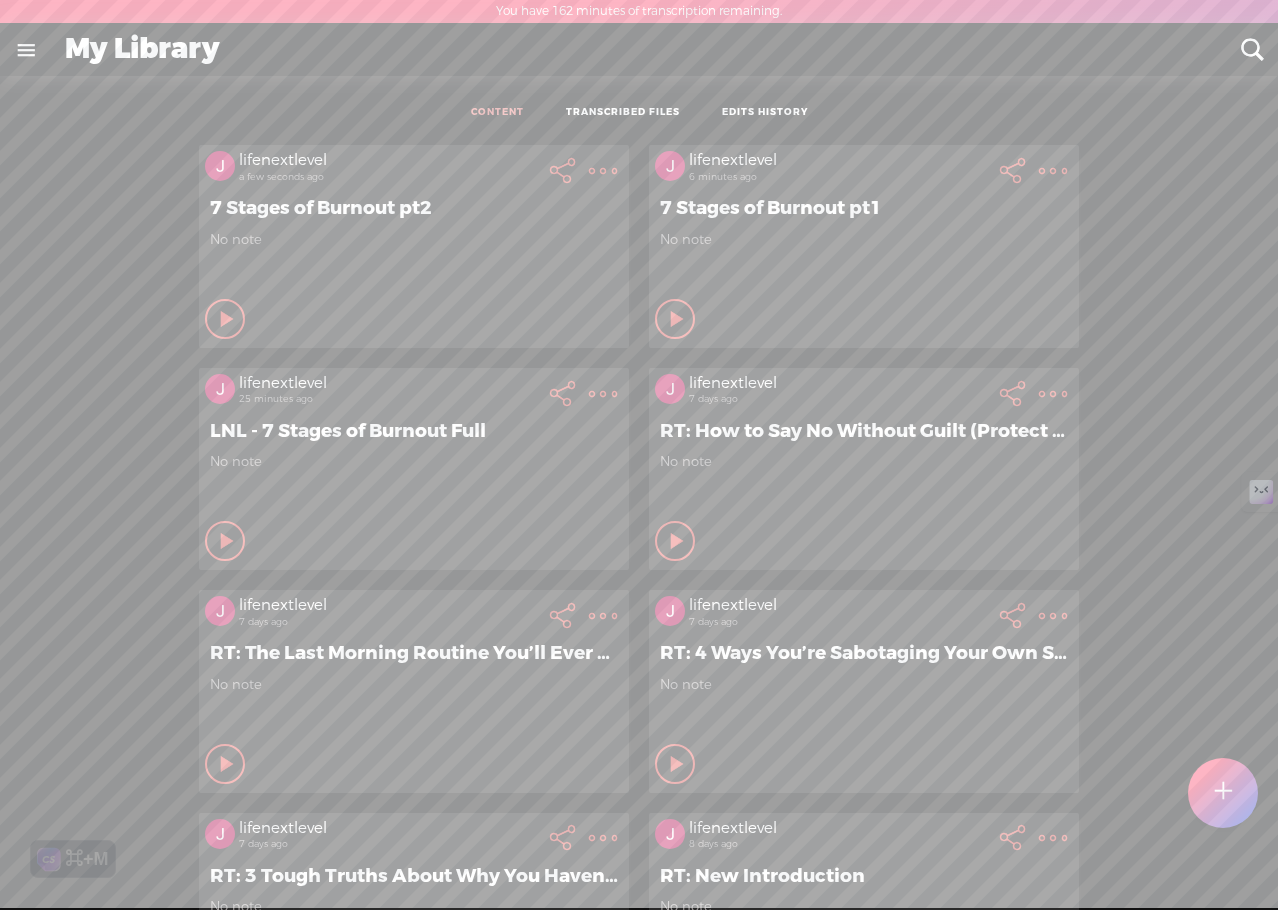 click at bounding box center (603, 171) 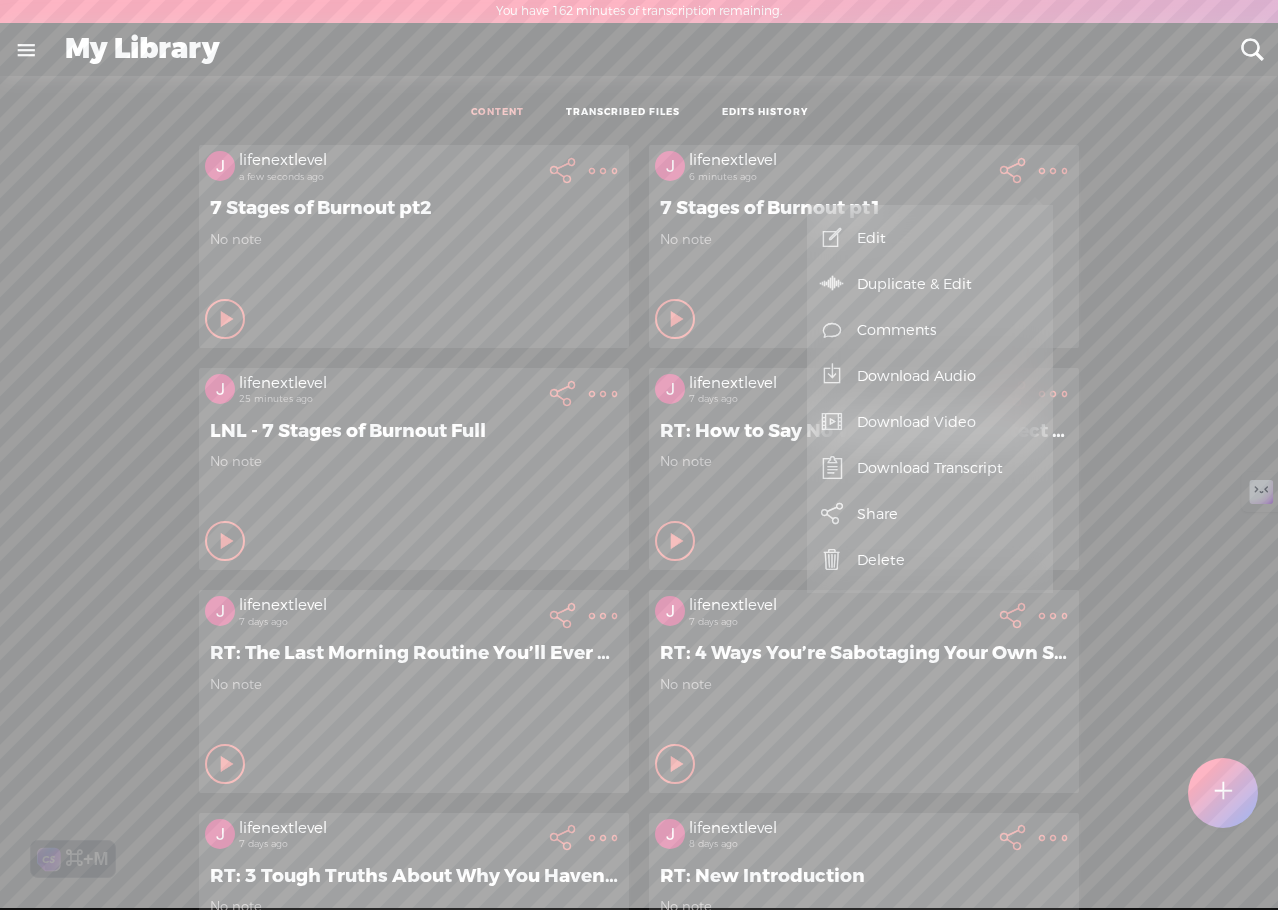 click on "Download Video" at bounding box center (930, 422) 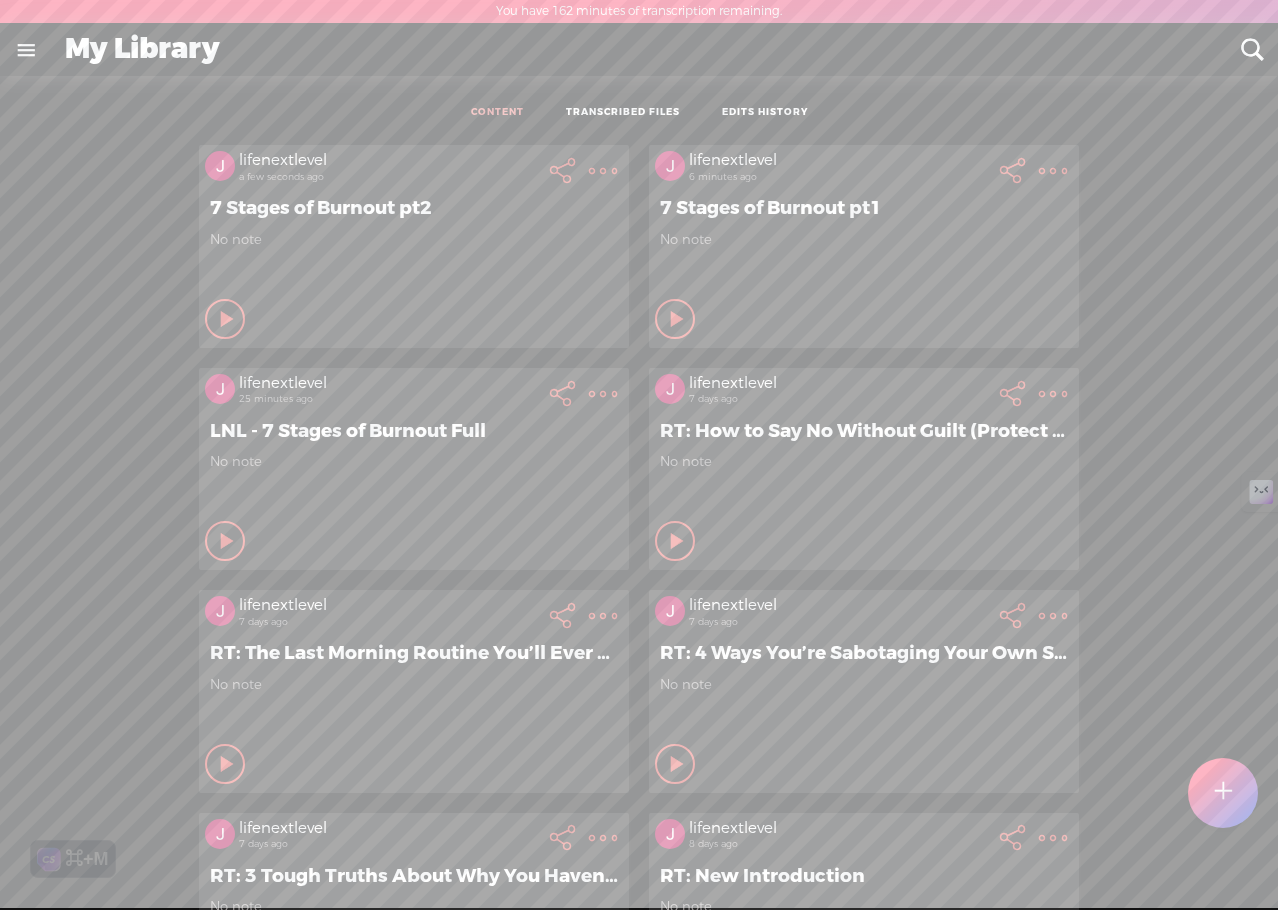 scroll, scrollTop: 0, scrollLeft: 0, axis: both 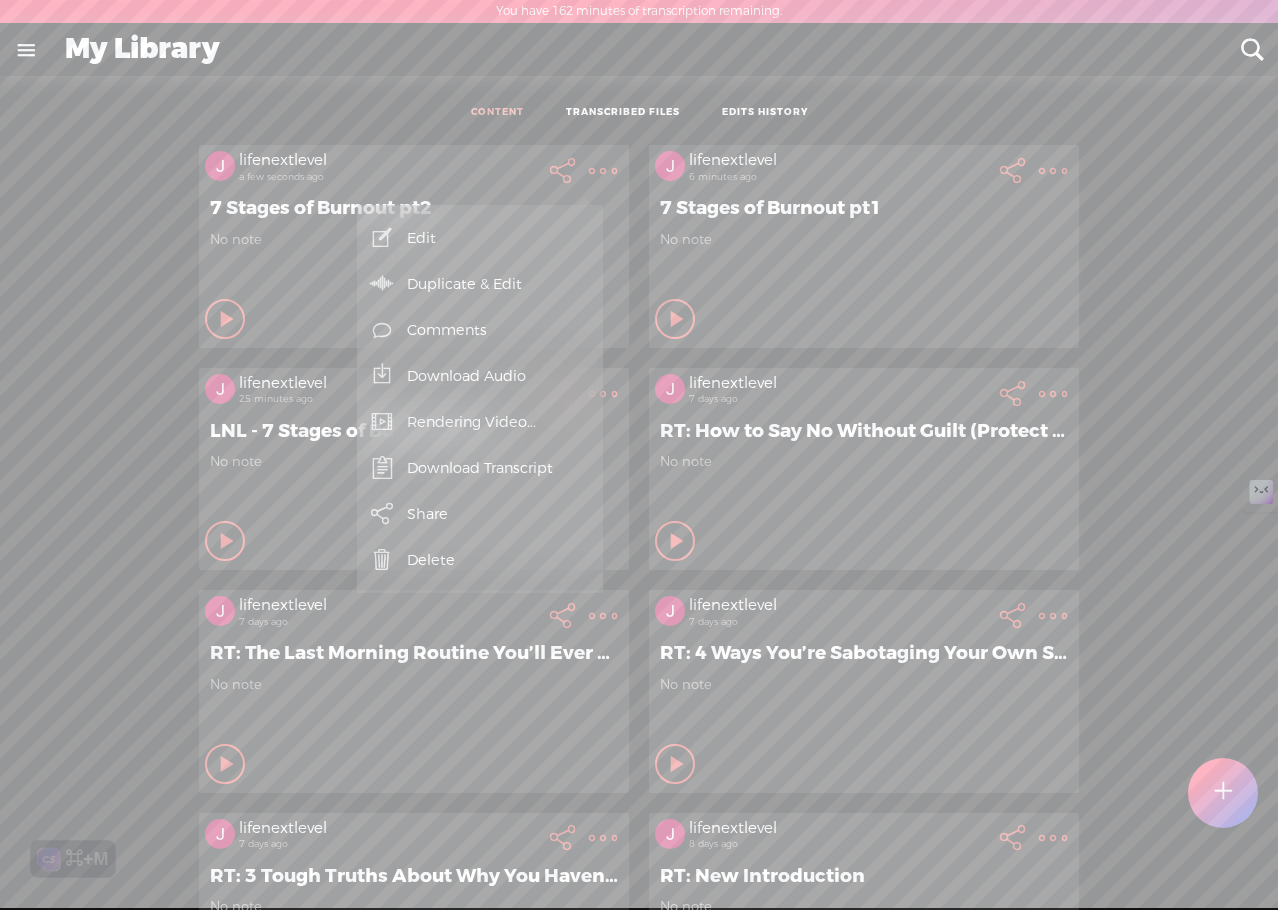 click on "Rendering Video..." at bounding box center [480, 422] 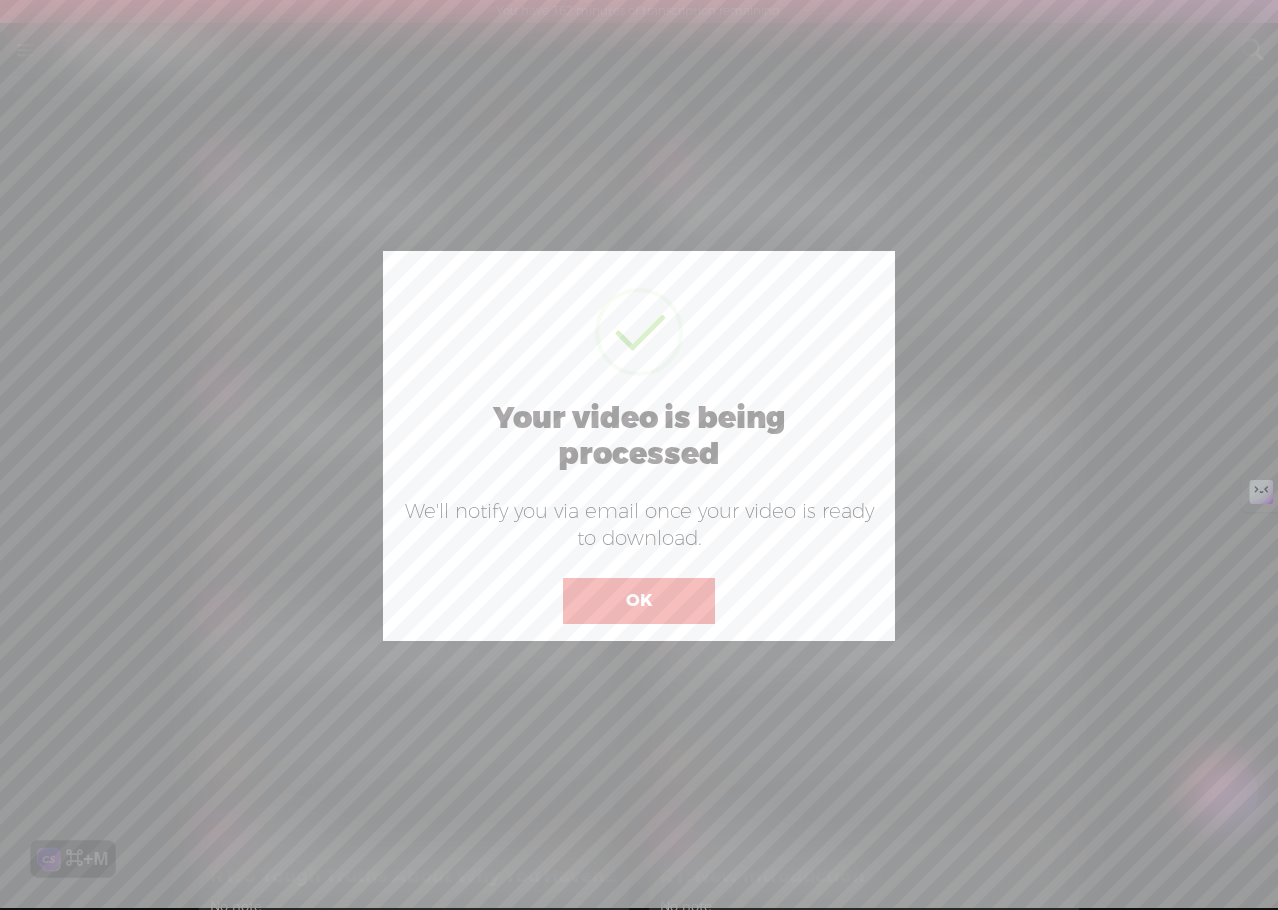 click on "OK" at bounding box center (639, 601) 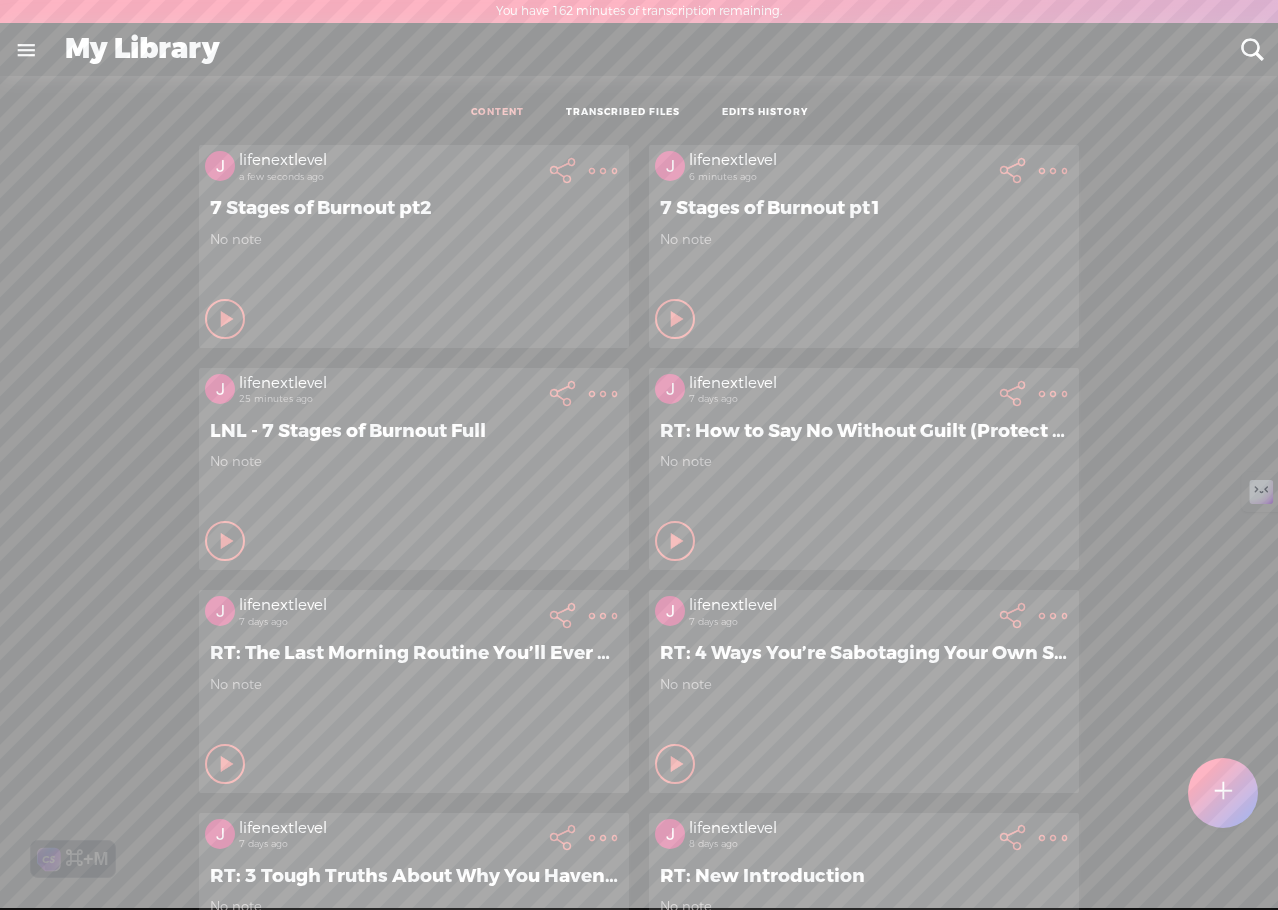 click at bounding box center [603, 171] 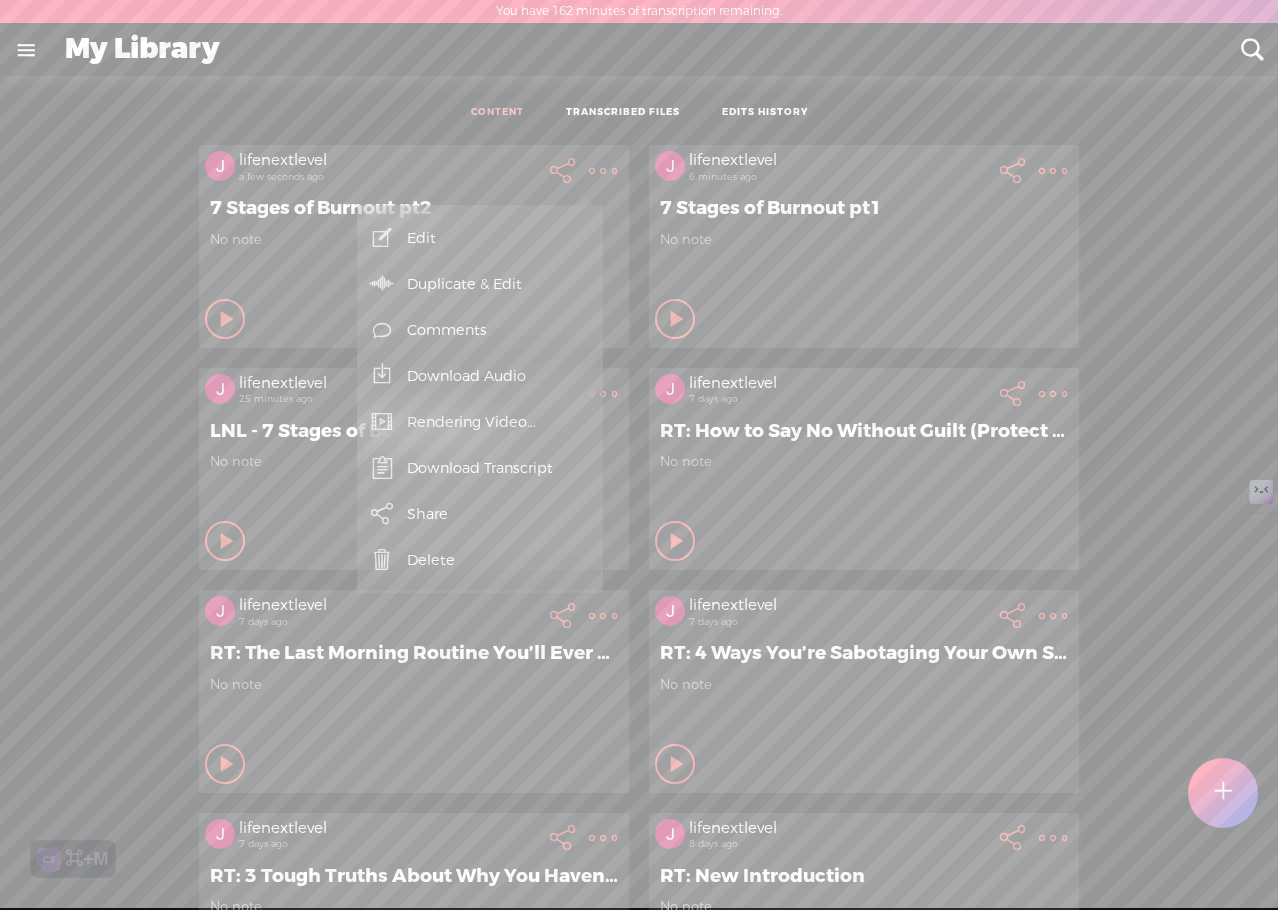 click at bounding box center (603, 171) 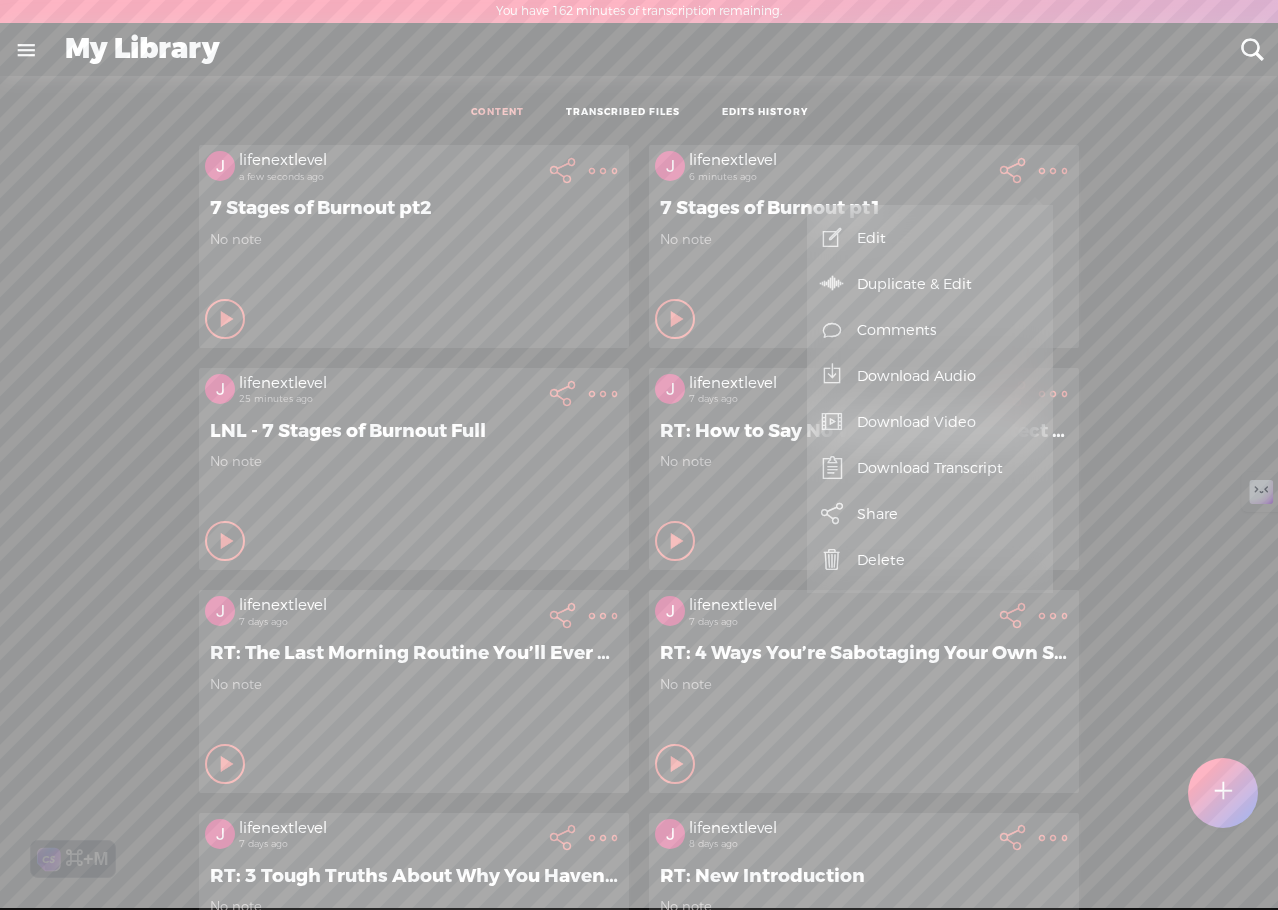 click on "CONTENT
TRANSCRIBED FILES
EDITS HISTORY" at bounding box center (639, 113) 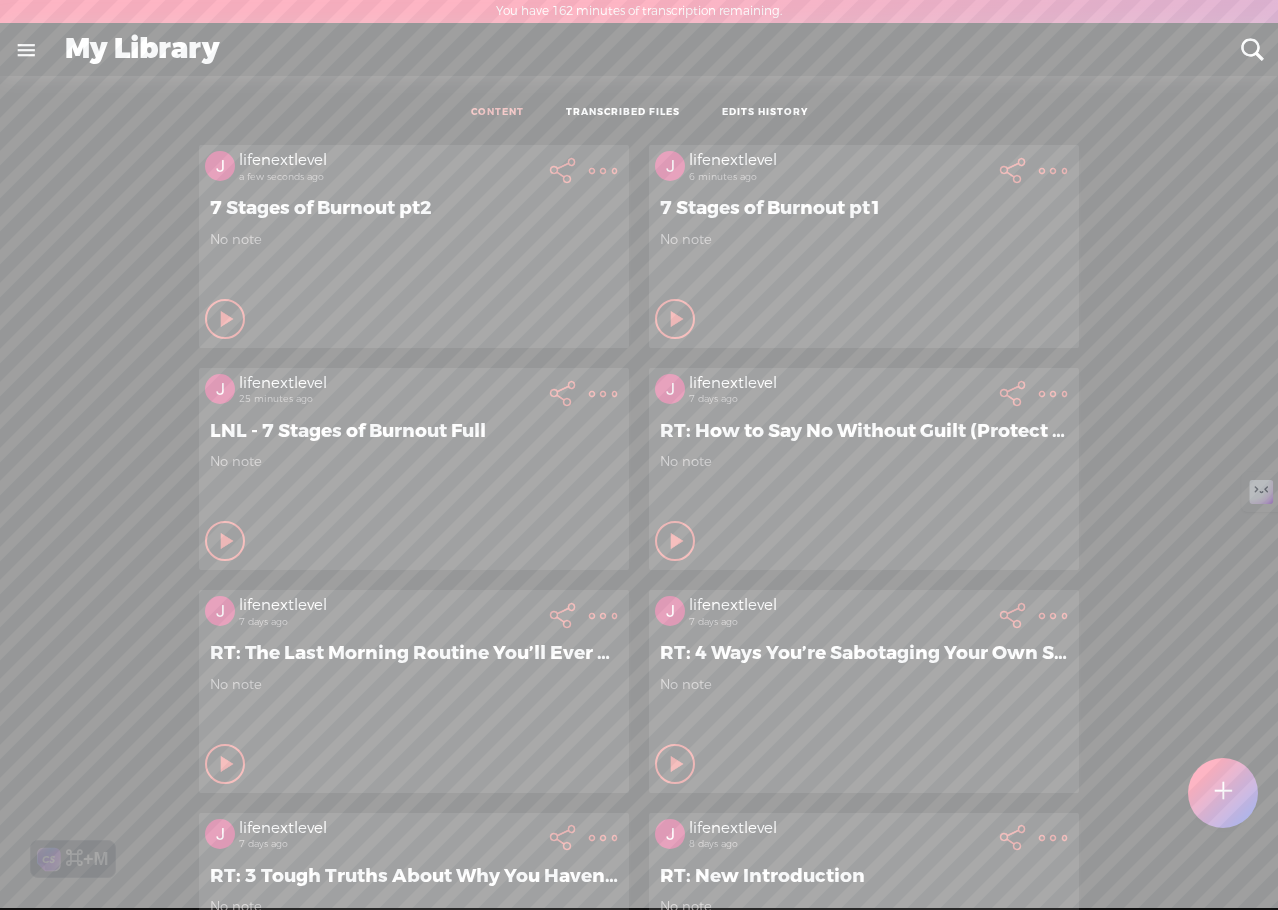 click at bounding box center [603, 171] 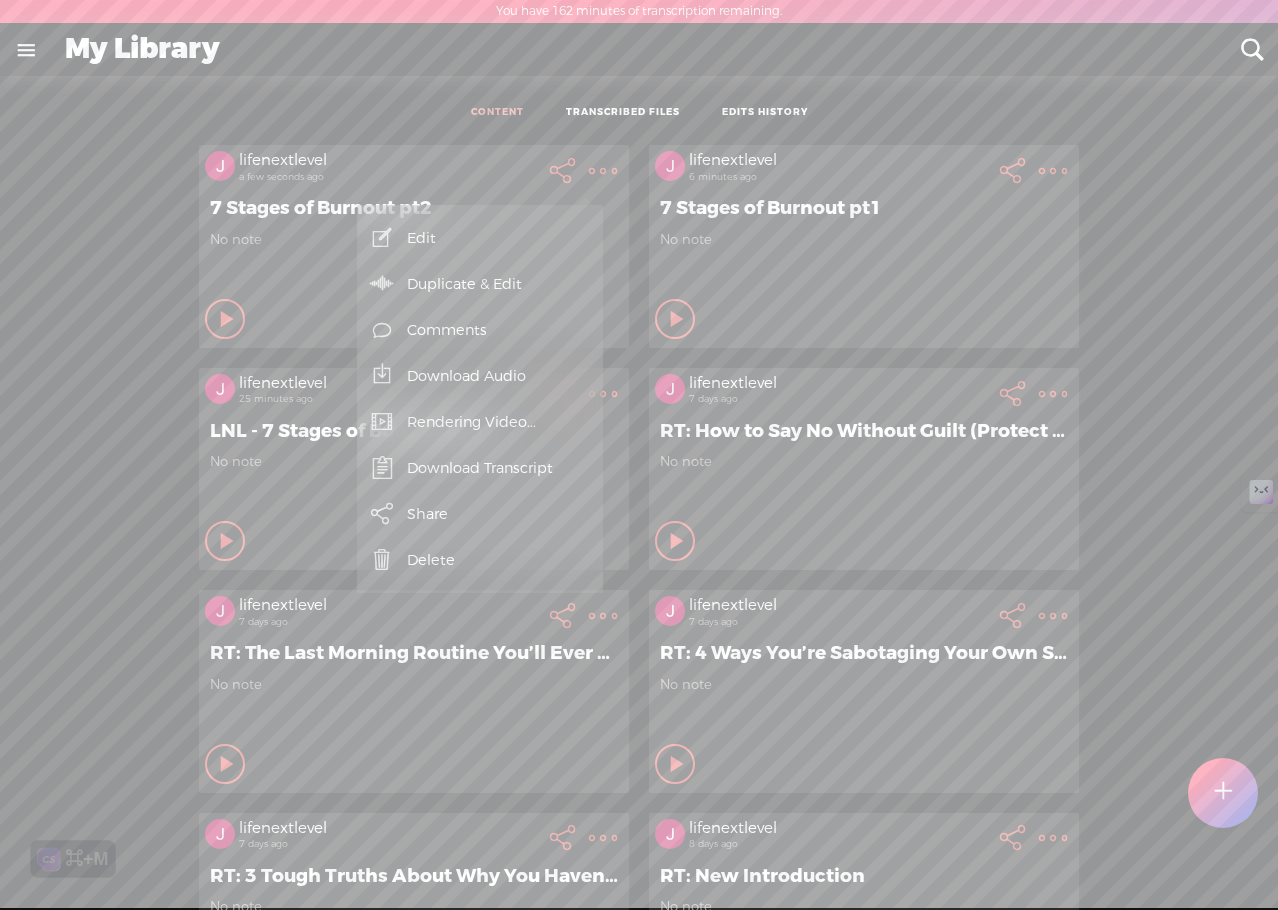 click at bounding box center (603, 171) 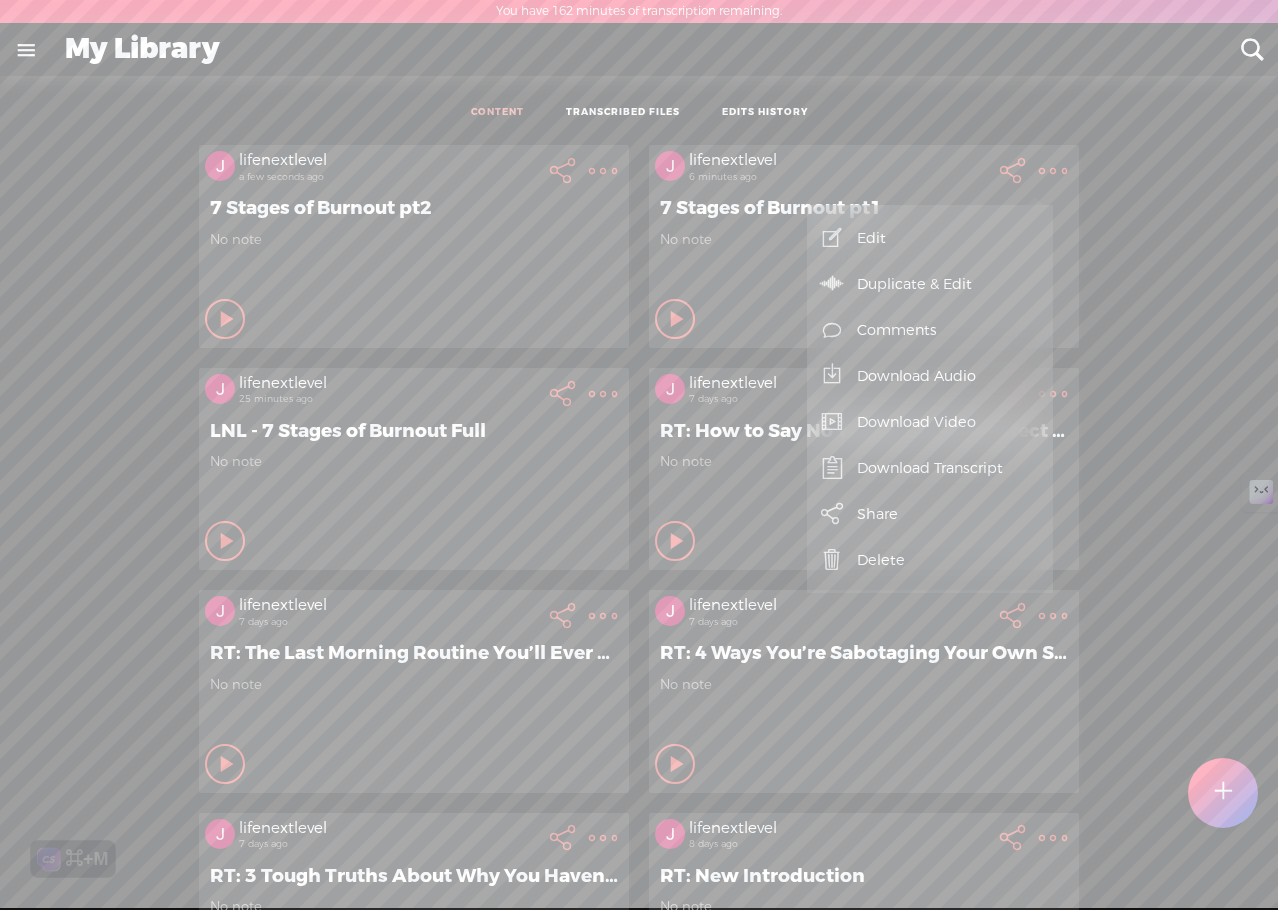click on "CONTENT
TRANSCRIBED FILES
EDITS HISTORY" at bounding box center (639, 113) 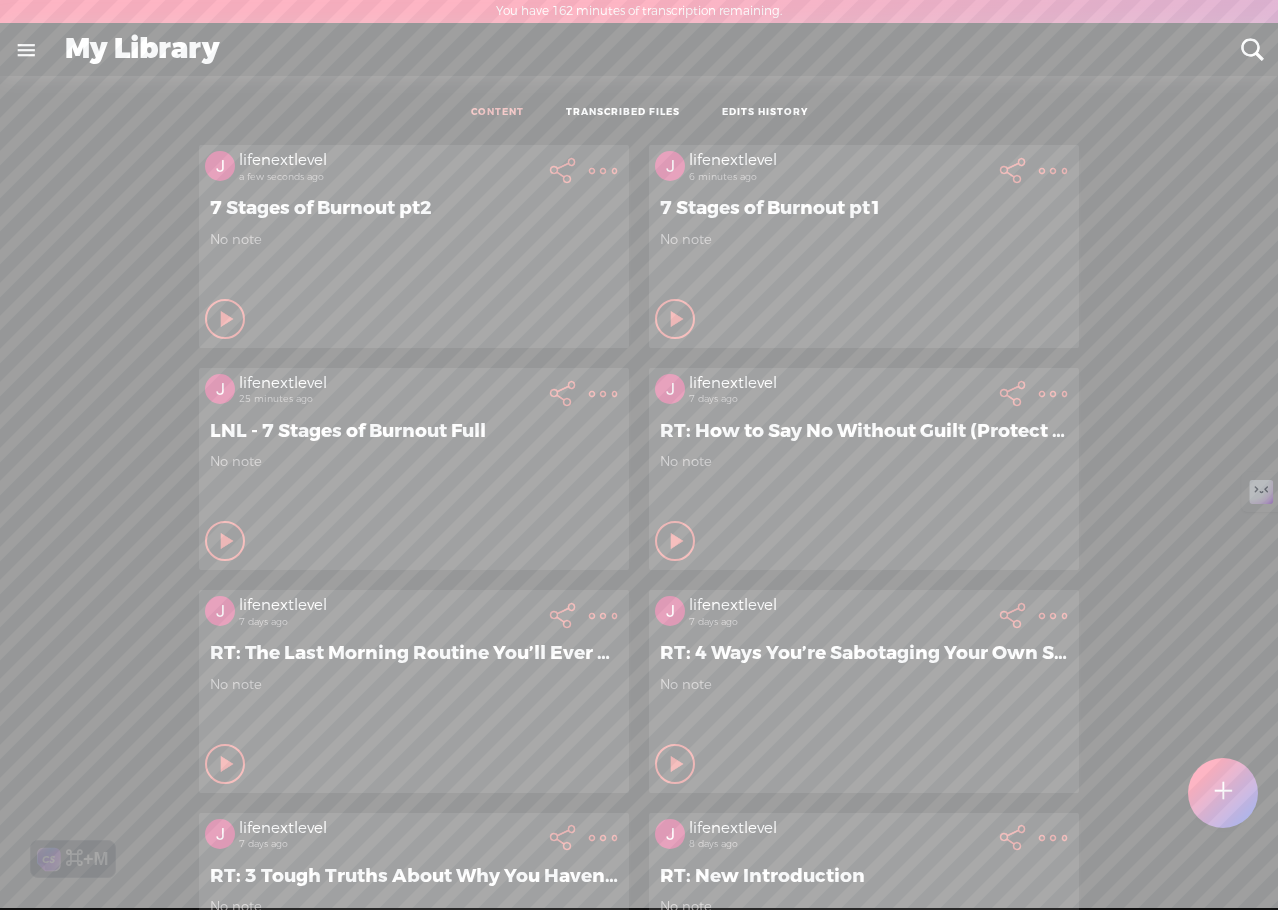 click at bounding box center [603, 171] 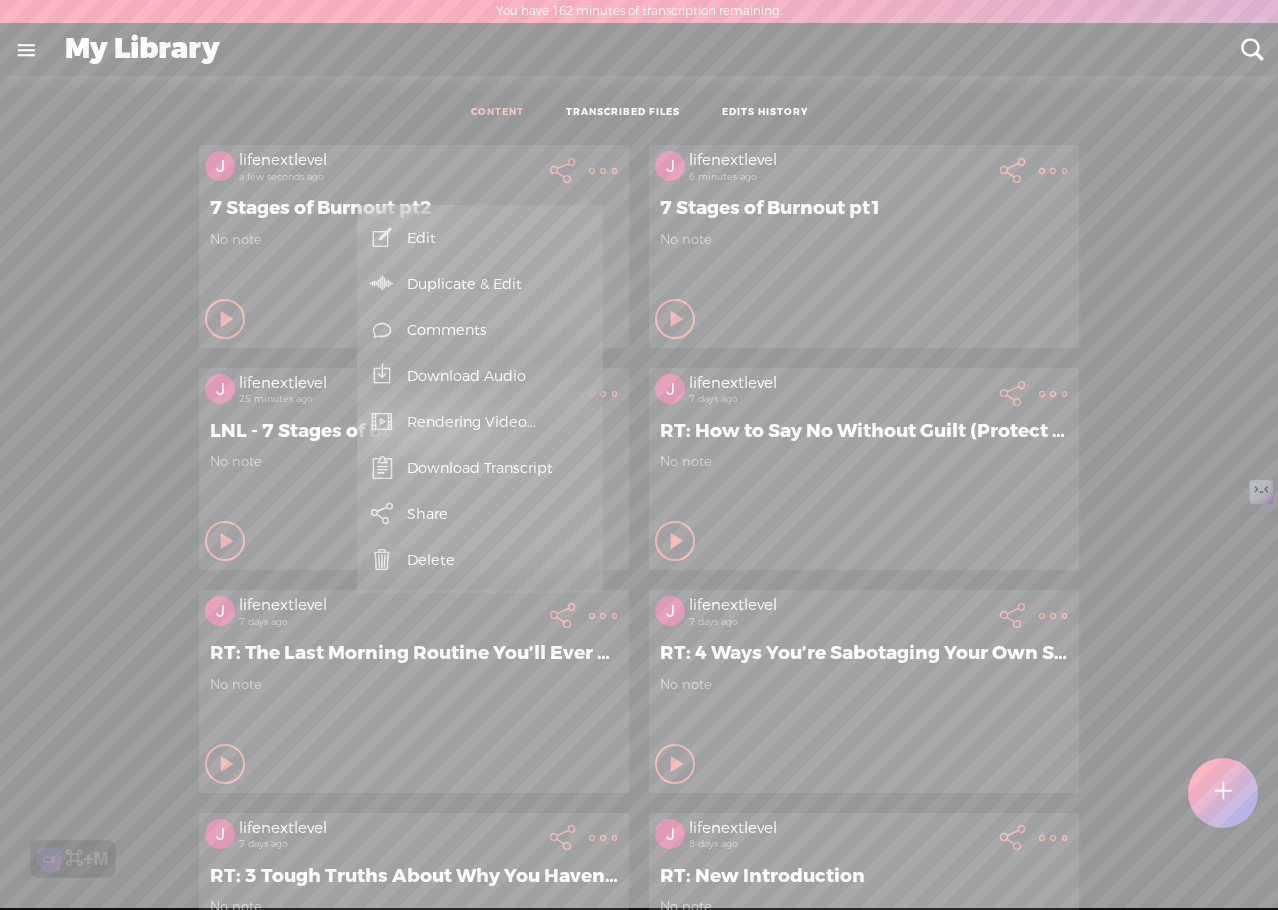 click at bounding box center [603, 171] 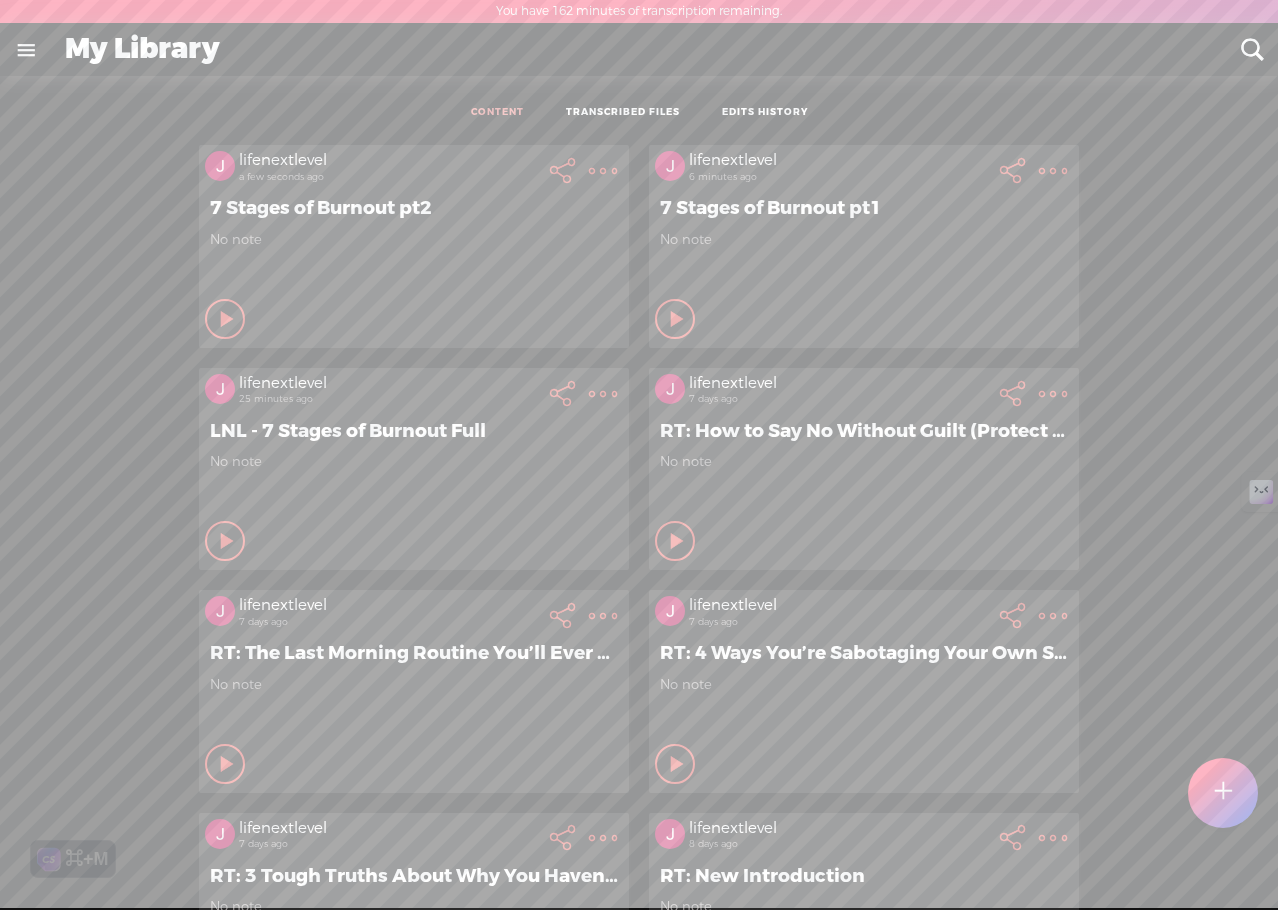 click at bounding box center (603, 171) 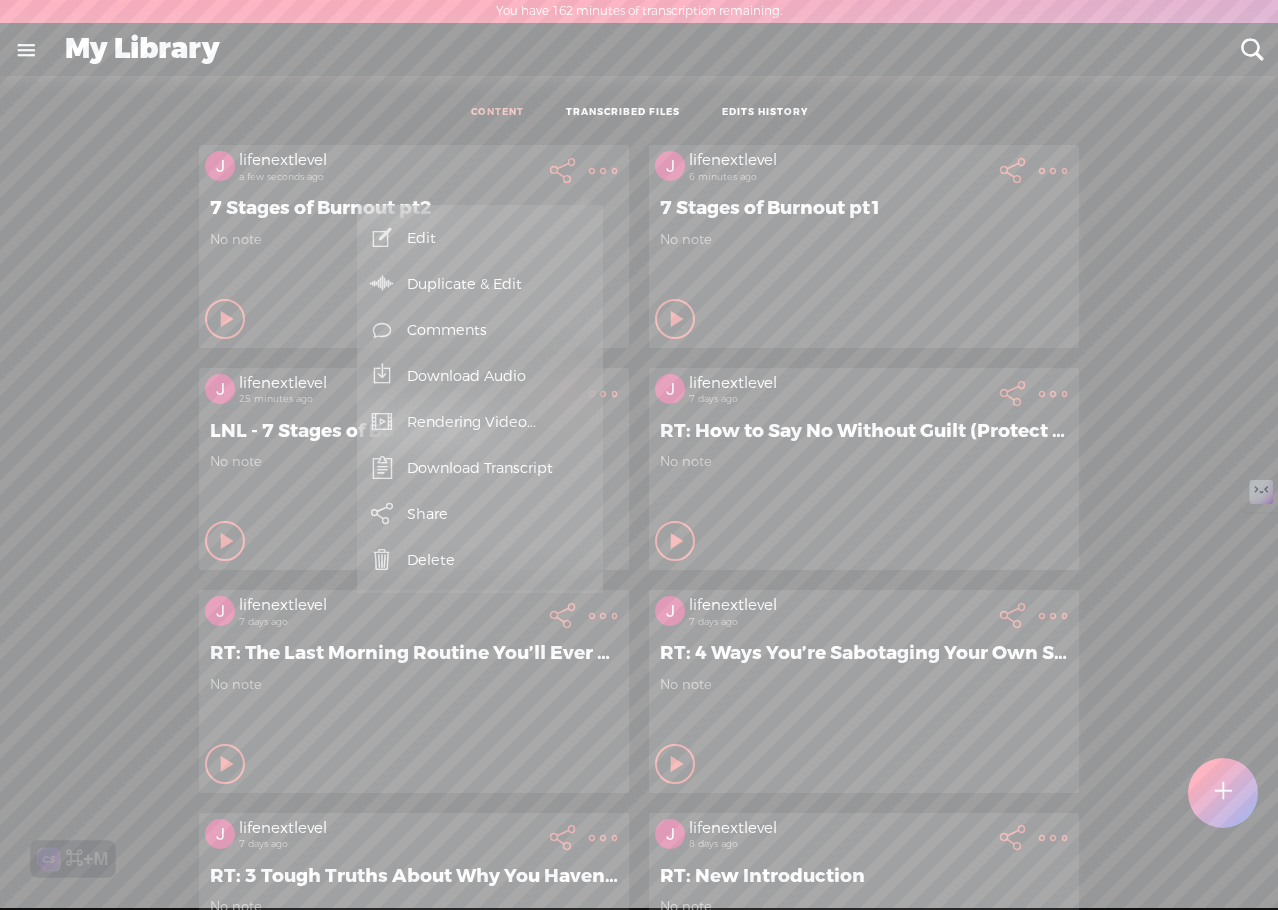 click on "CONTENT
TRANSCRIBED FILES
EDITS HISTORY
All All Drafts On-air Scheduled
All Drafts On-air Scheduled
No Content
Create a content by recording yourself or by uploading an audio file.
[USERNAME]
[RELATIVE_TIME]
7 Stages of Burnout pt2
No note" at bounding box center (639, 541) 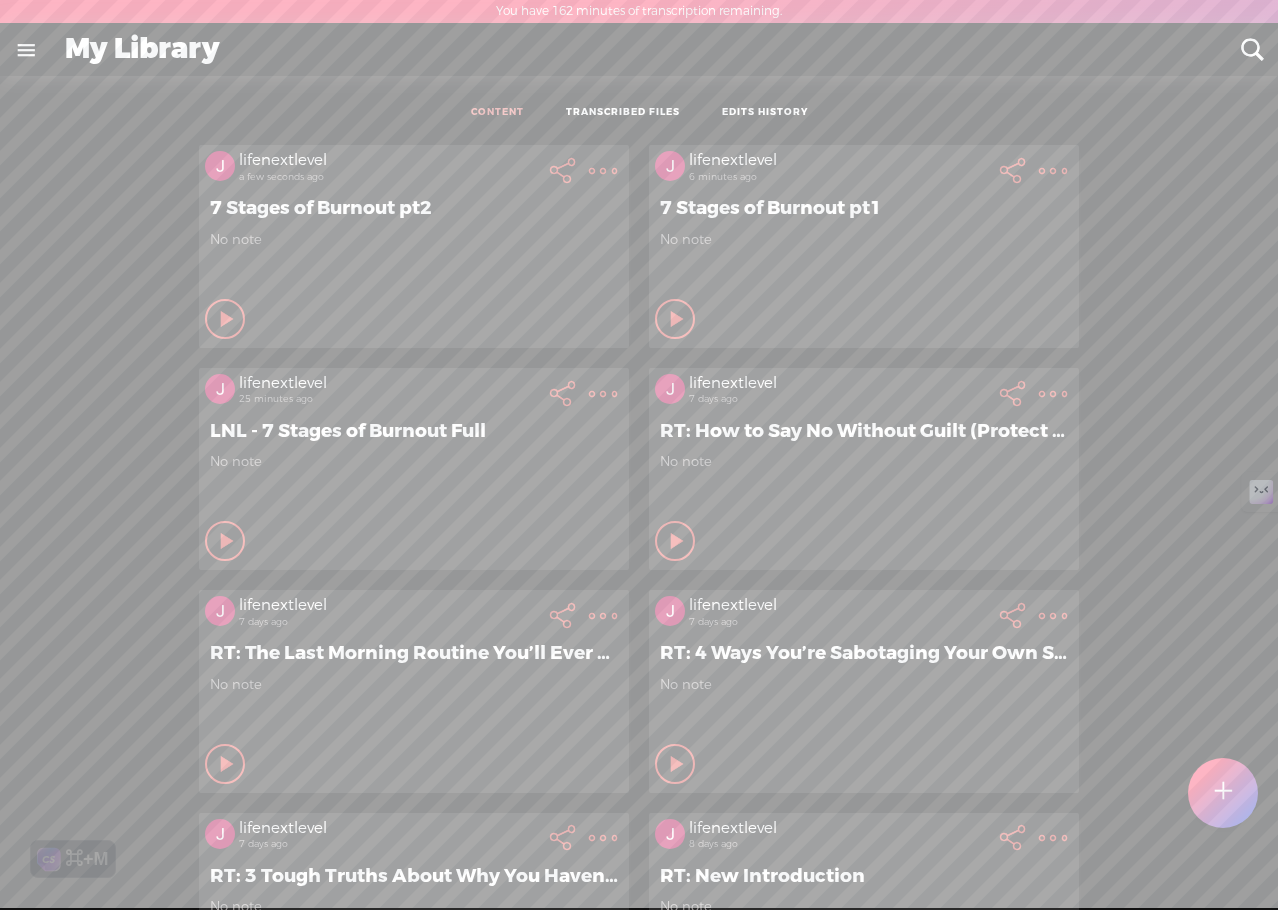 click at bounding box center [603, 171] 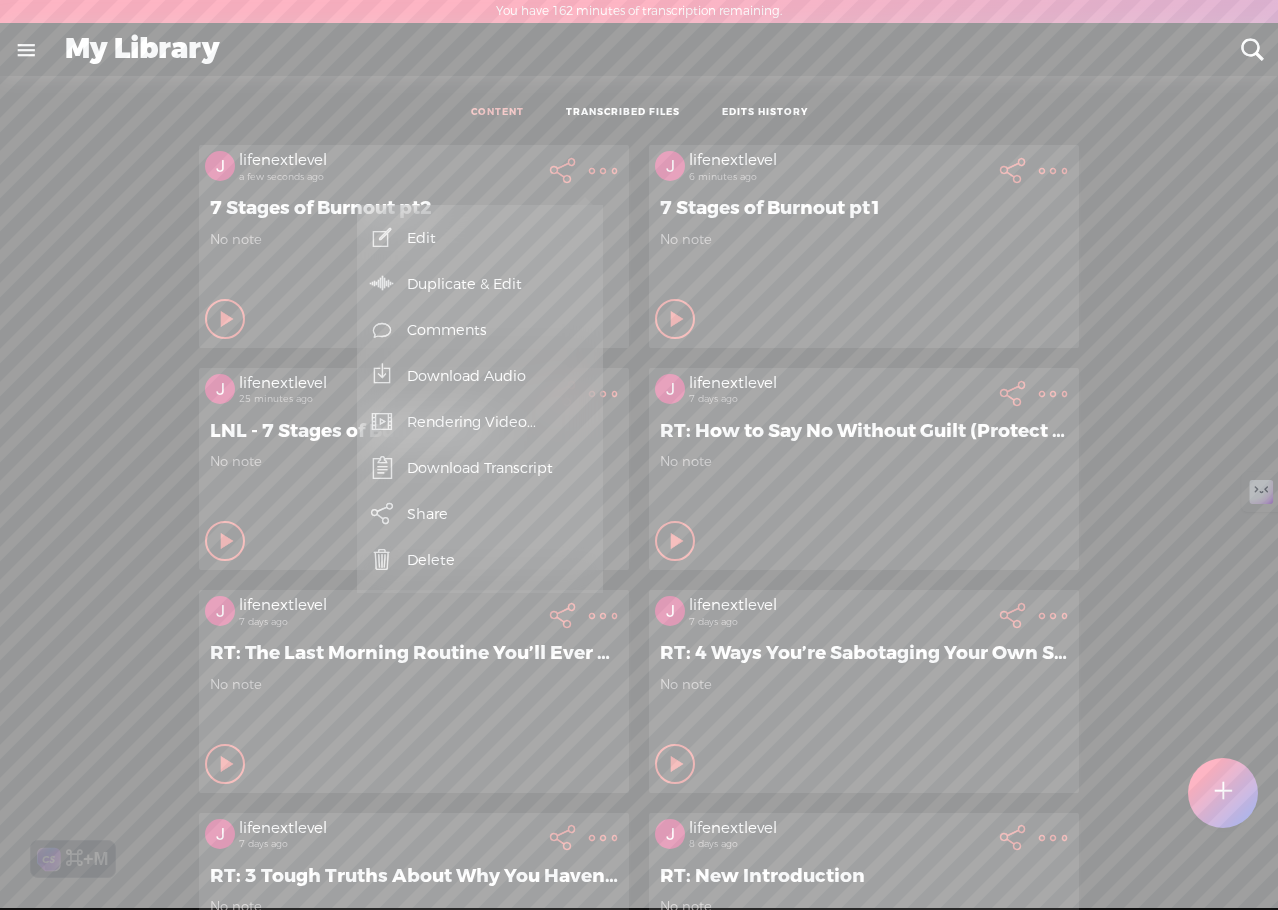 click at bounding box center (603, 171) 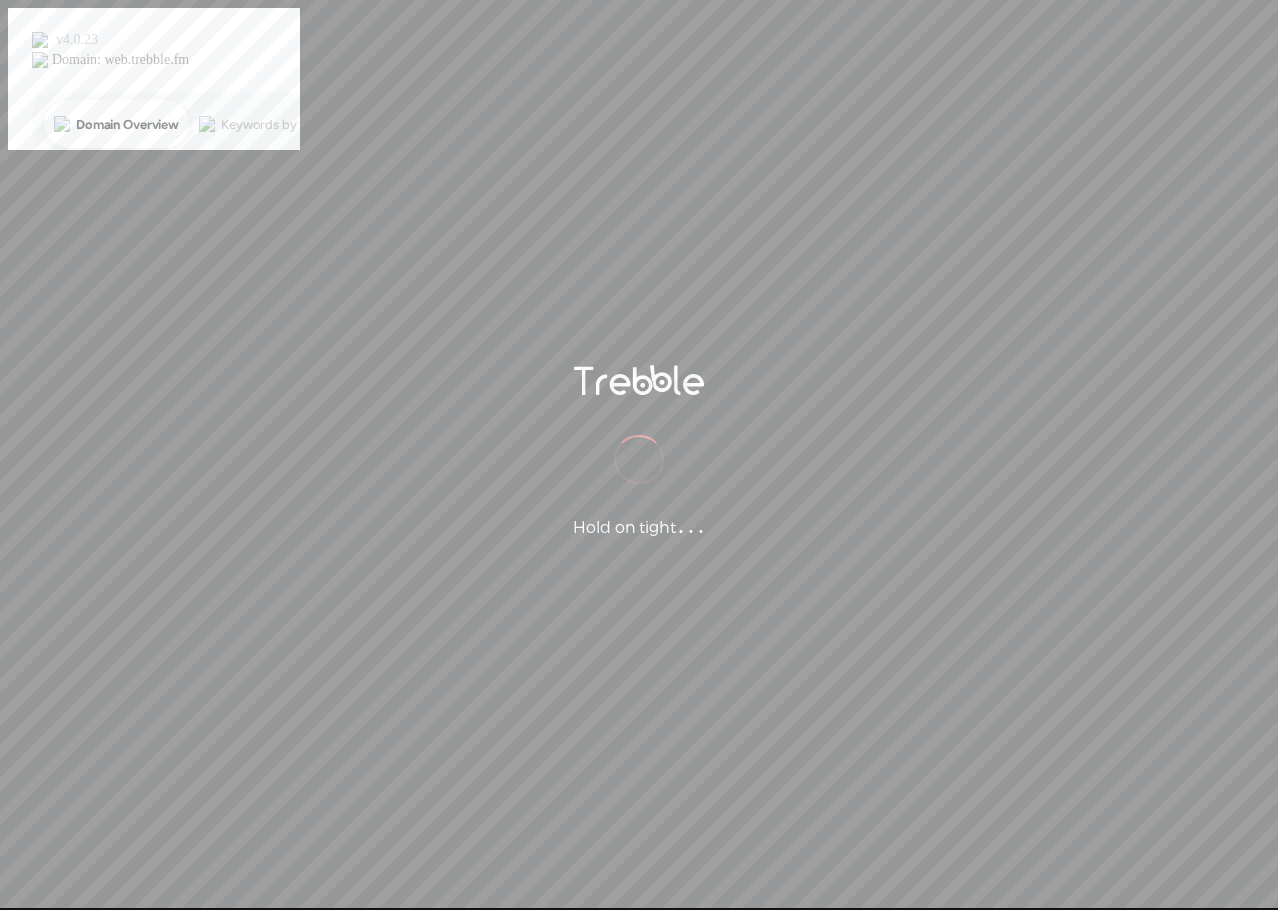 scroll, scrollTop: 0, scrollLeft: 0, axis: both 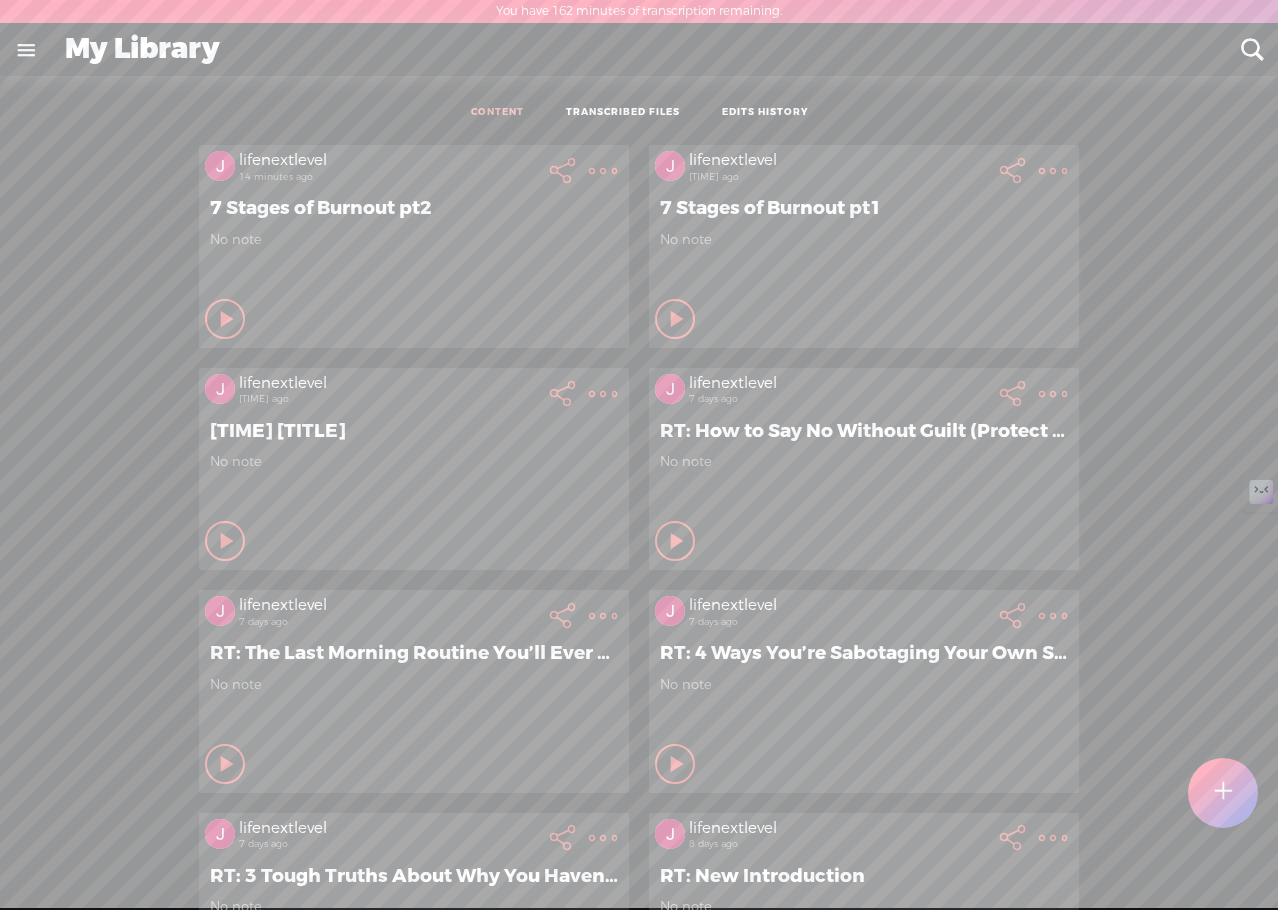 click at bounding box center (603, 171) 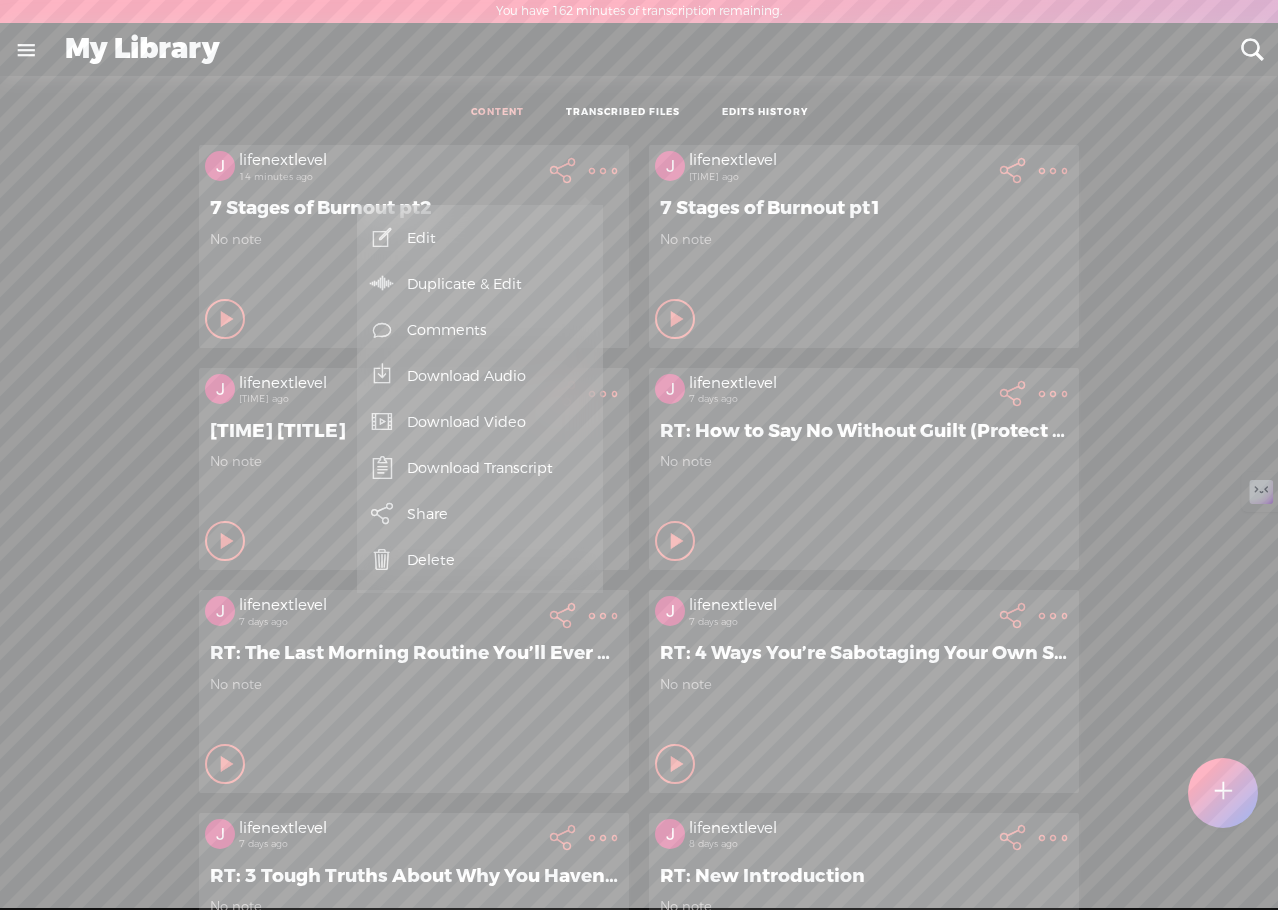 click on "Download Video" at bounding box center (480, 422) 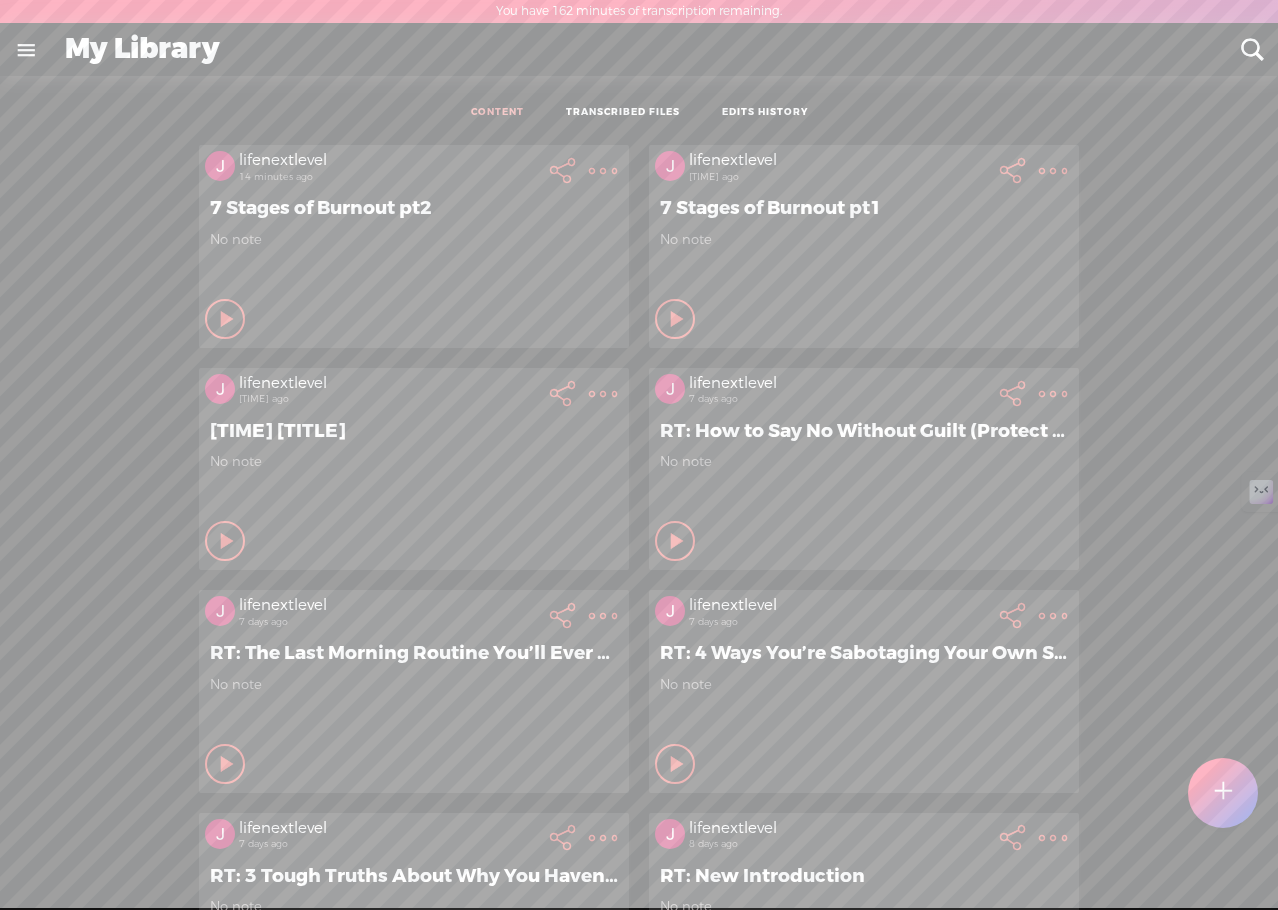 click at bounding box center [603, 171] 